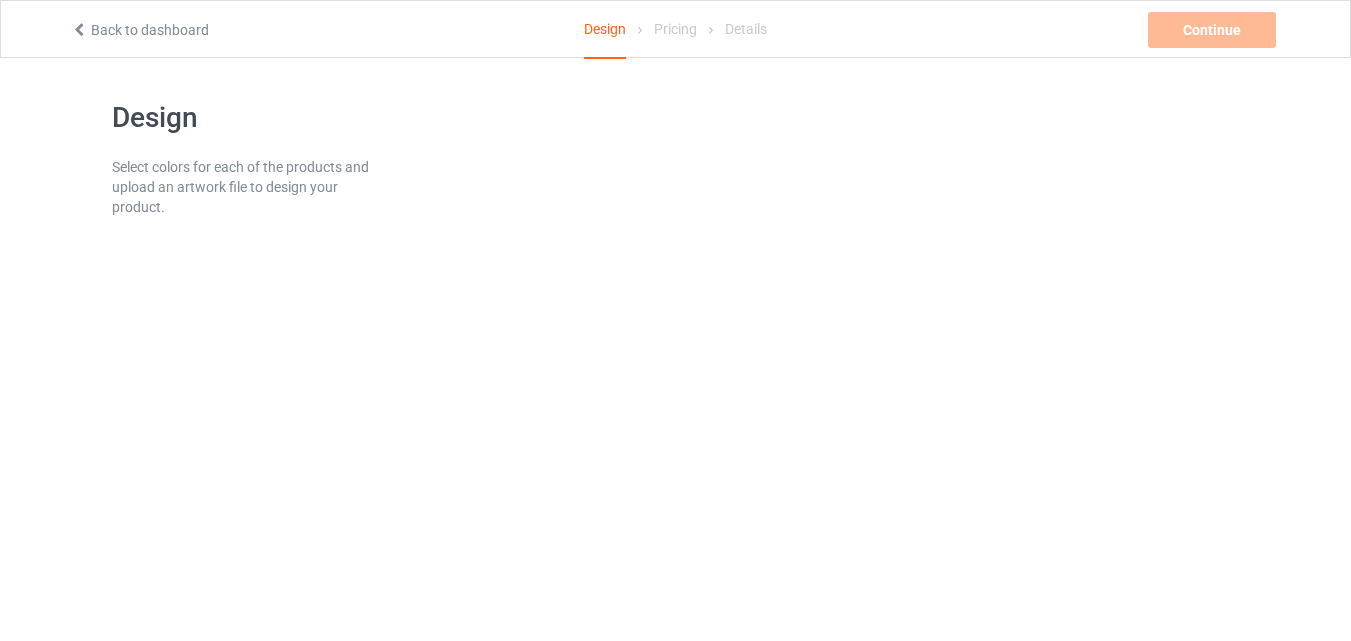scroll, scrollTop: 0, scrollLeft: 0, axis: both 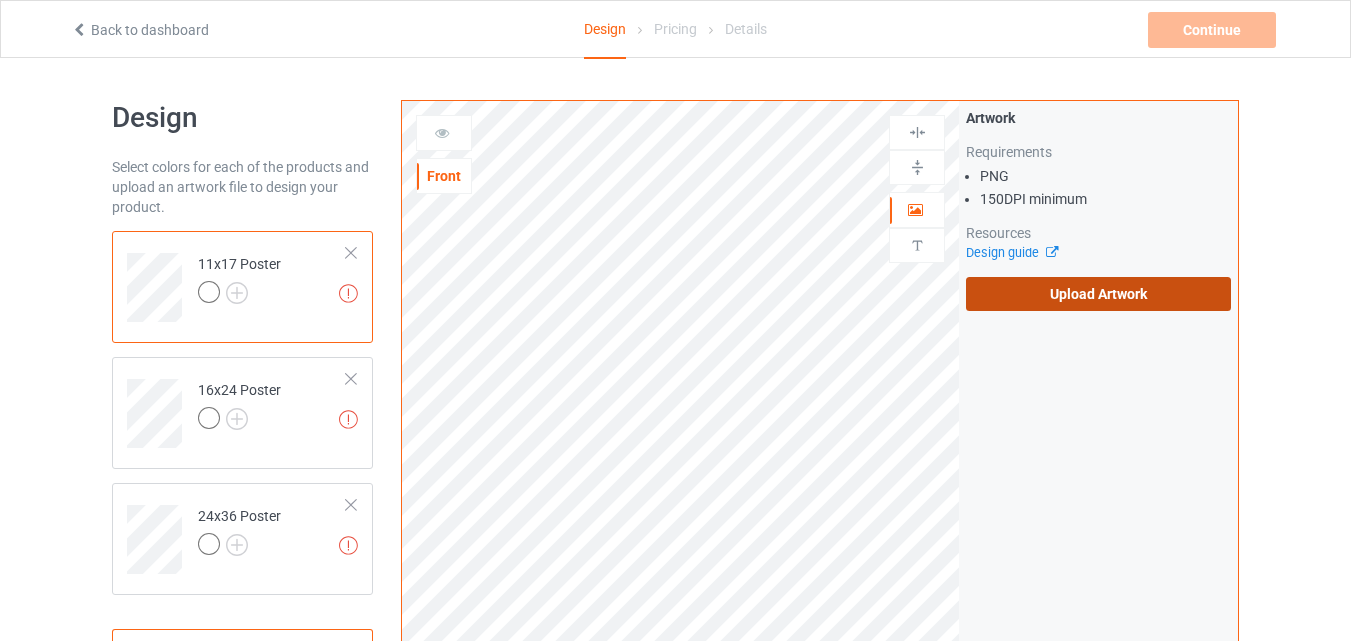 click on "Upload Artwork" at bounding box center (1098, 294) 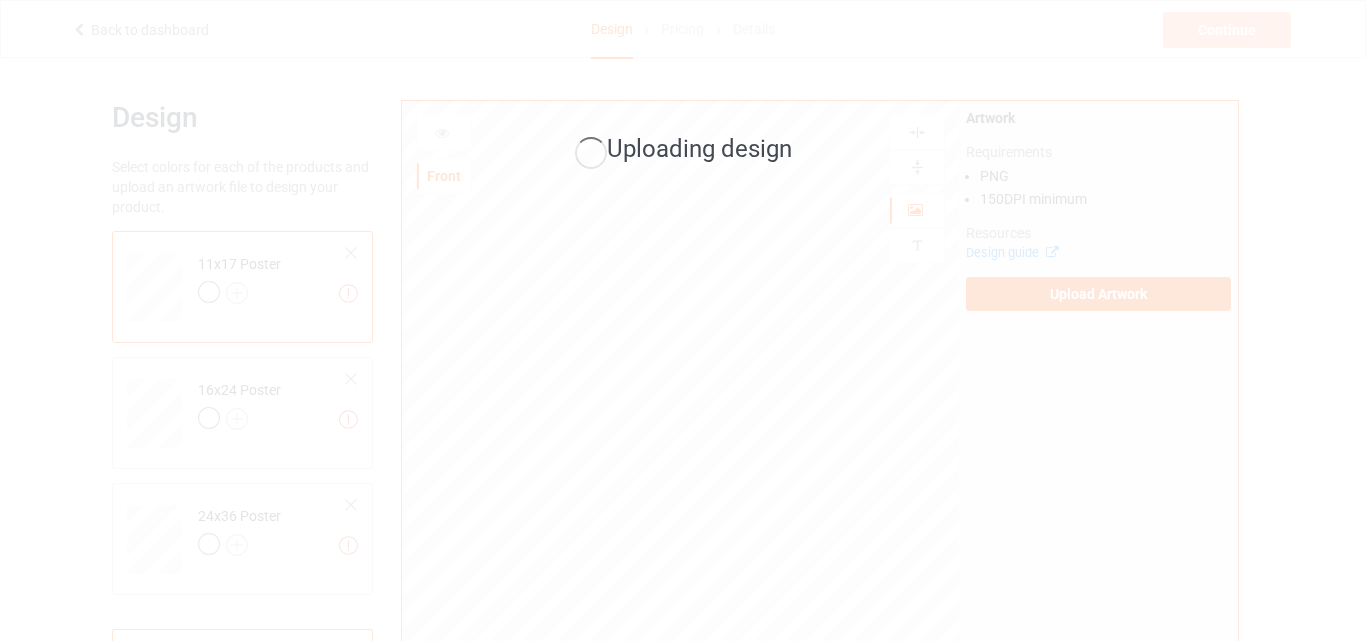 click on "Uploading design" at bounding box center (683, 320) 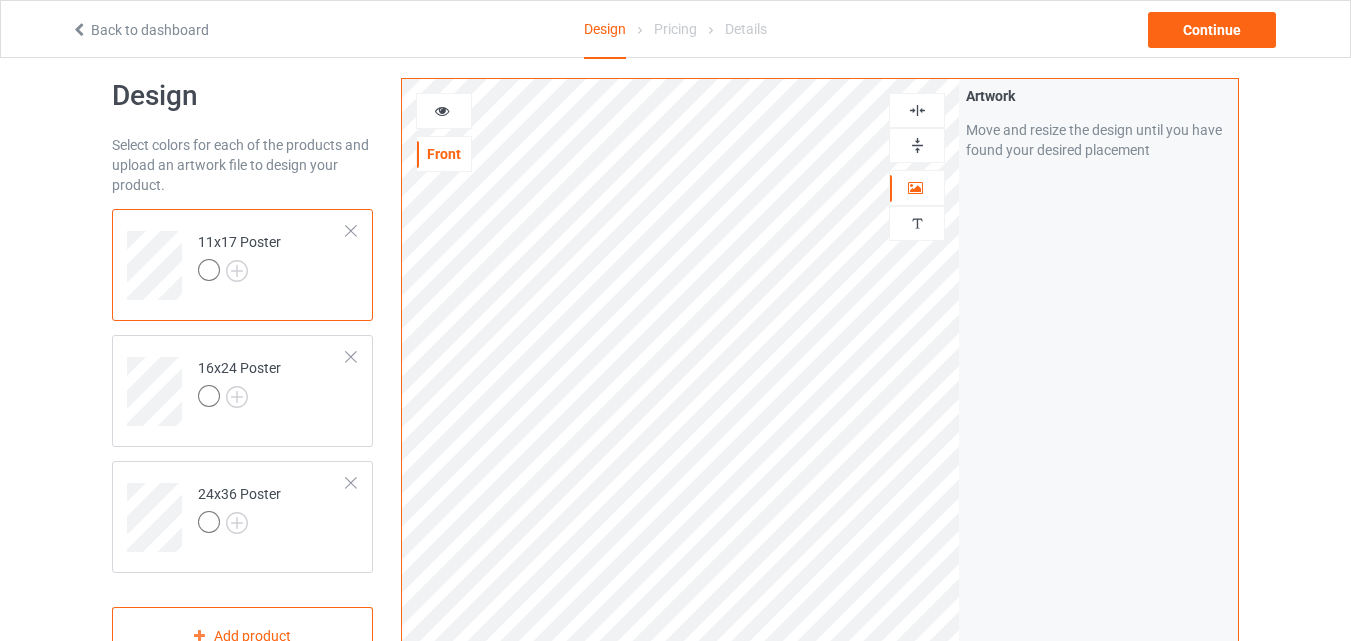 scroll, scrollTop: 0, scrollLeft: 0, axis: both 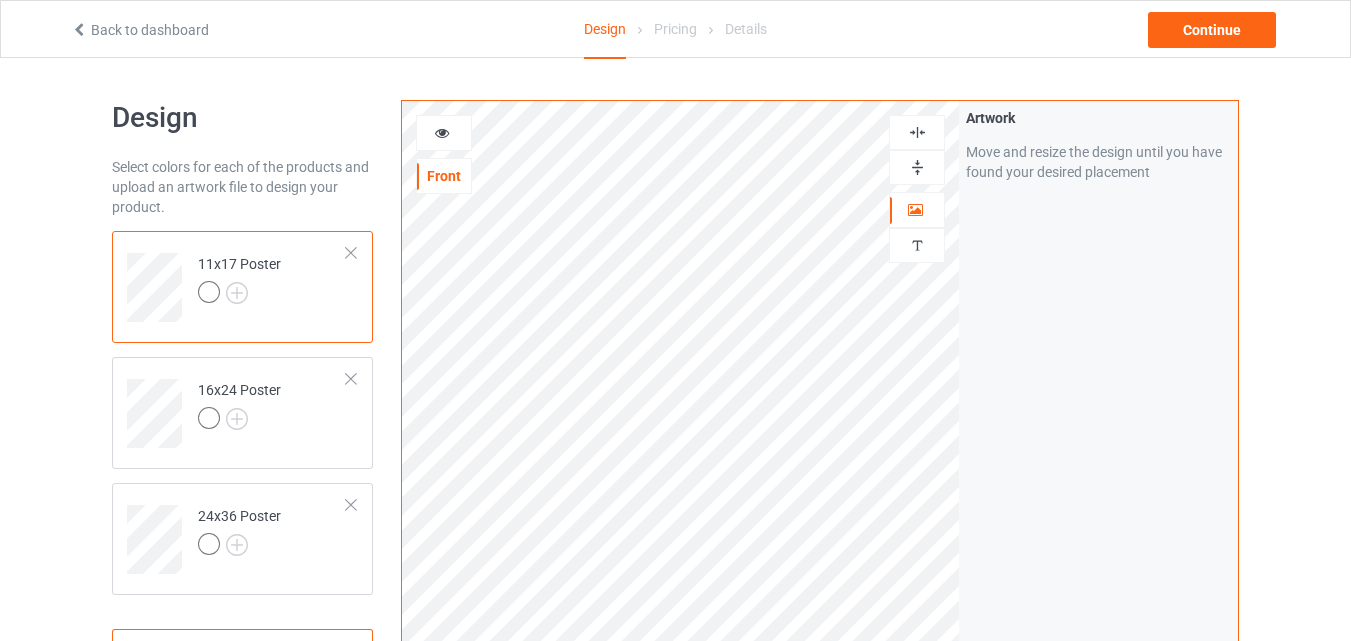 click at bounding box center [917, 132] 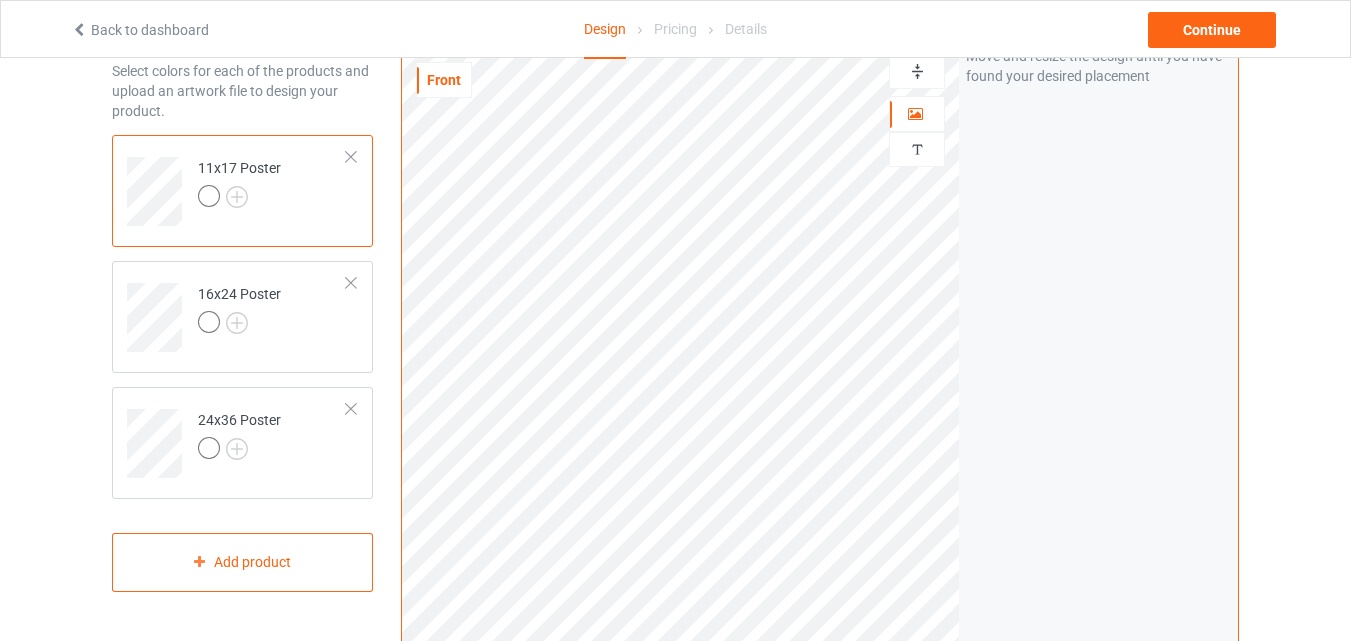 scroll, scrollTop: 0, scrollLeft: 0, axis: both 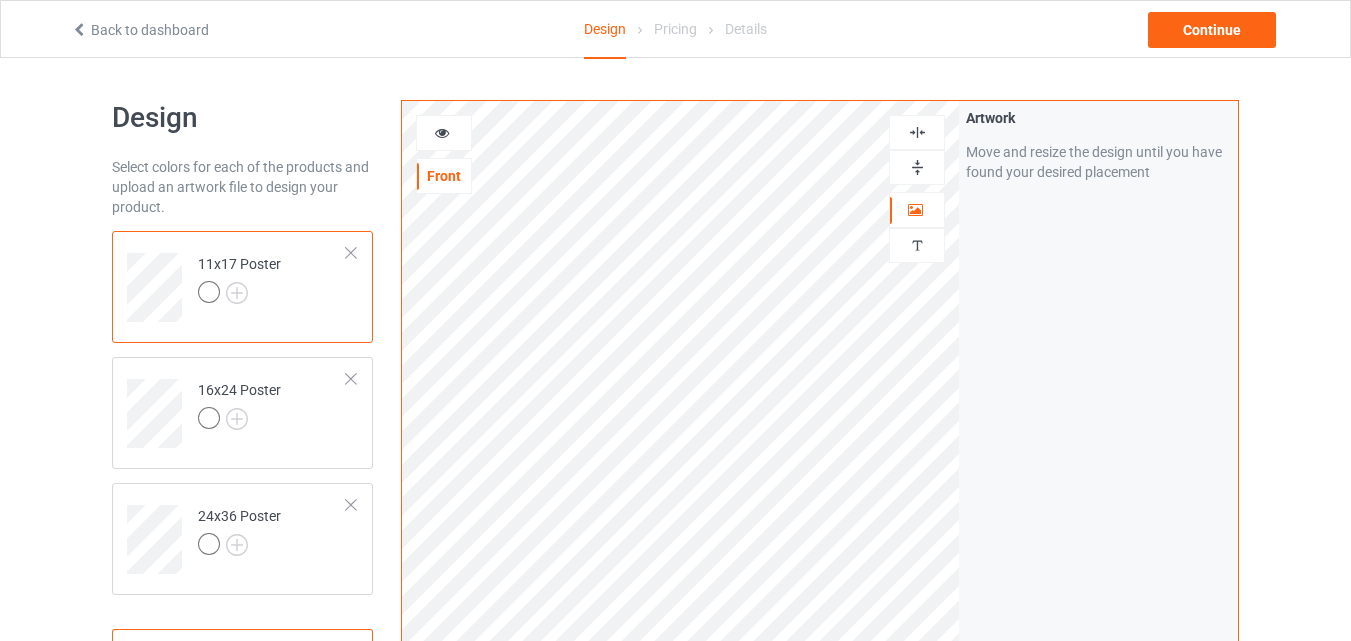 click at bounding box center (917, 132) 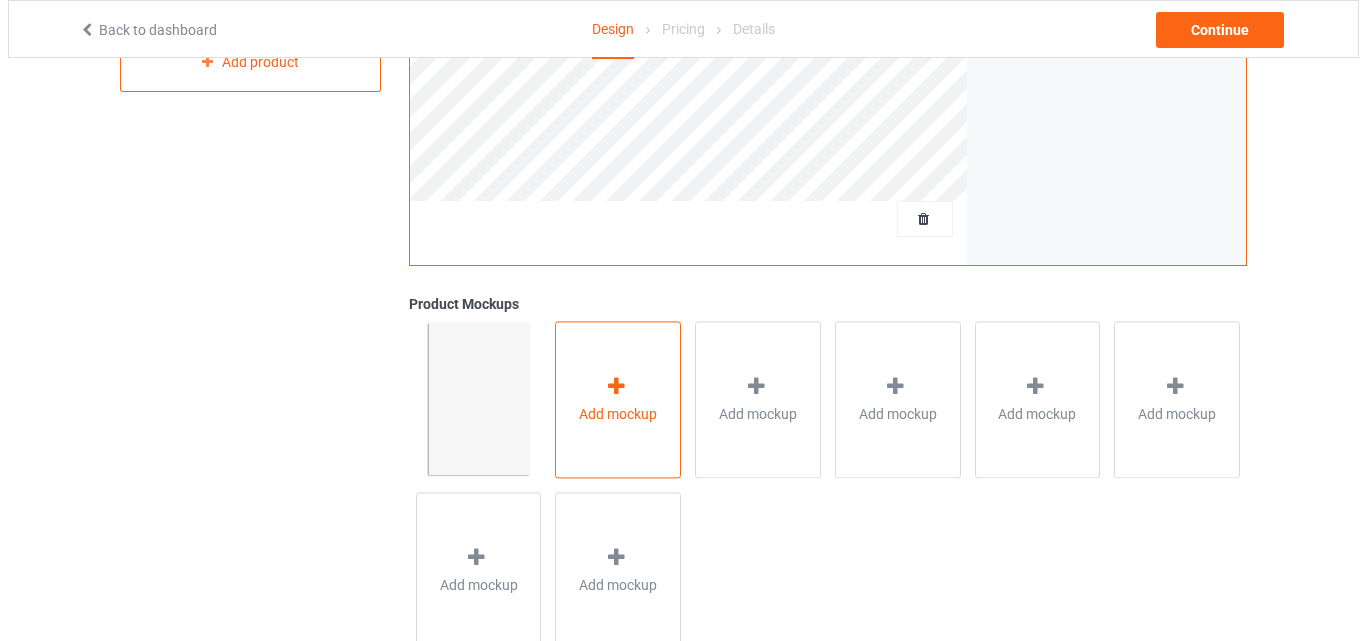 scroll, scrollTop: 655, scrollLeft: 0, axis: vertical 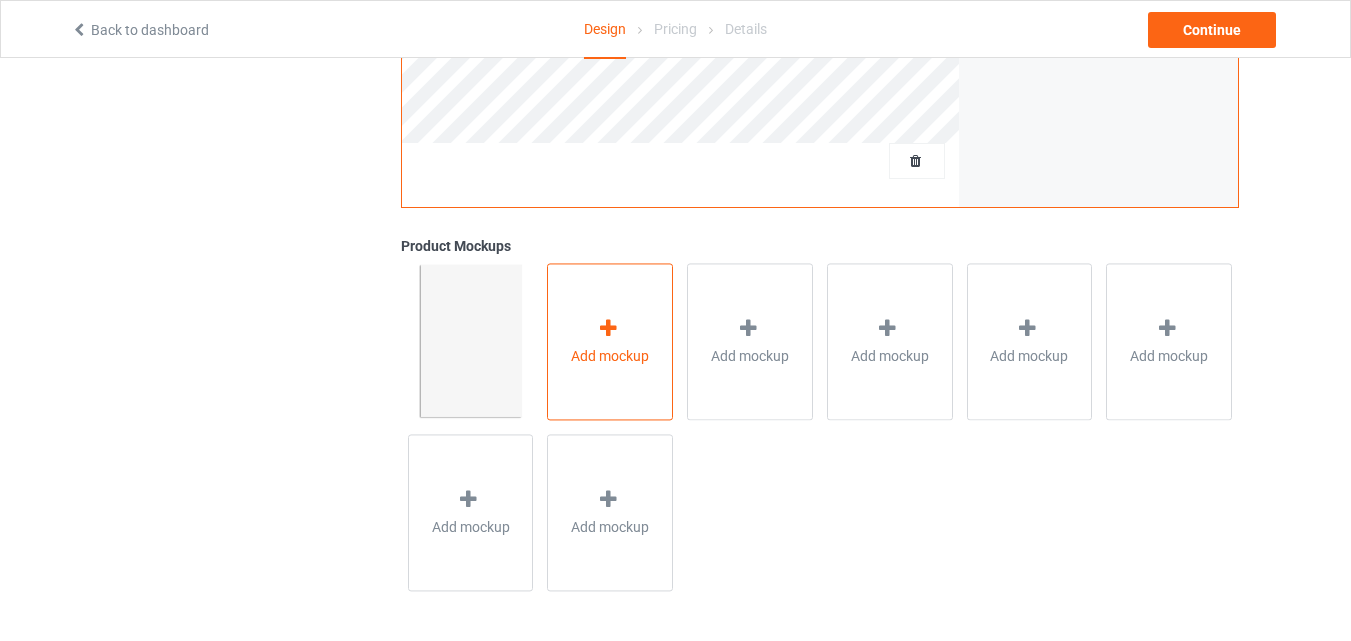 click on "Add mockup" at bounding box center (610, 341) 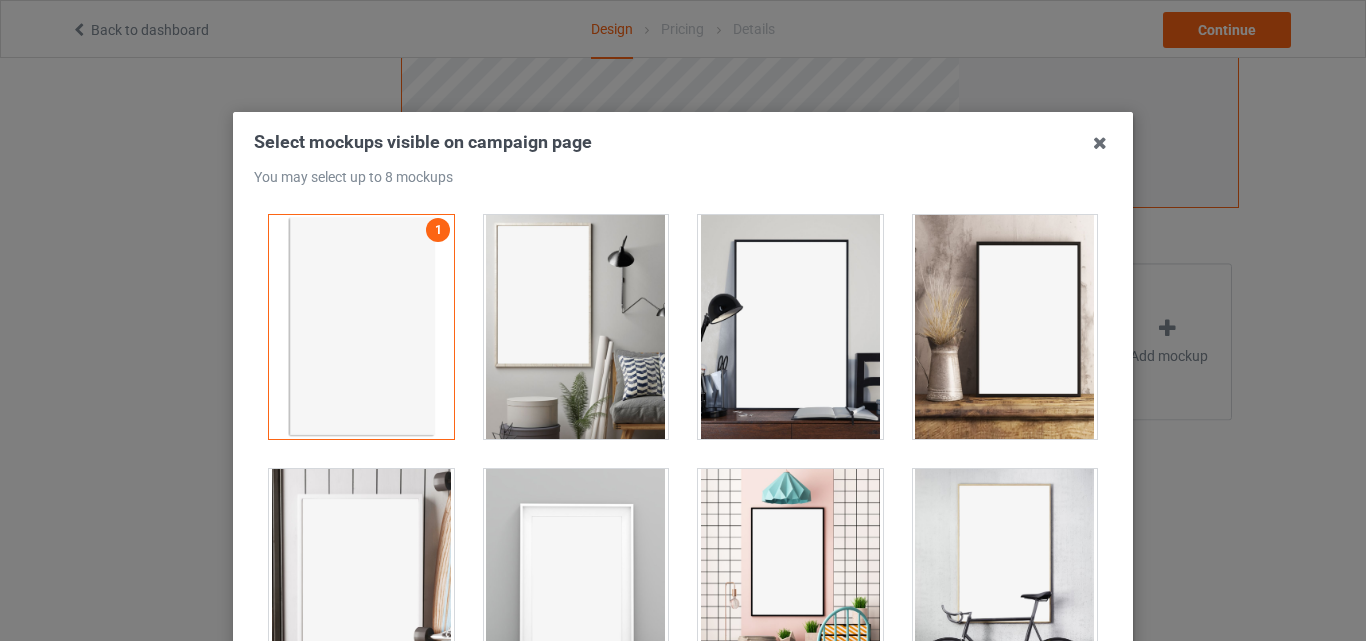click at bounding box center (576, 327) 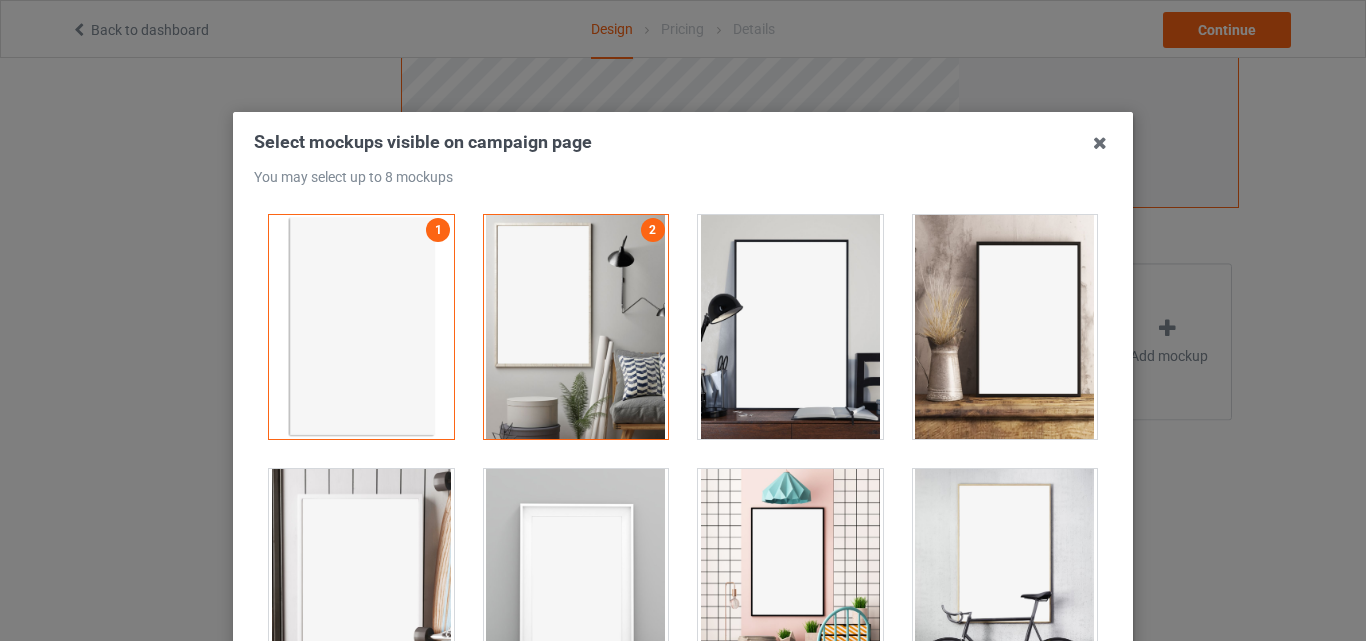 click at bounding box center (790, 327) 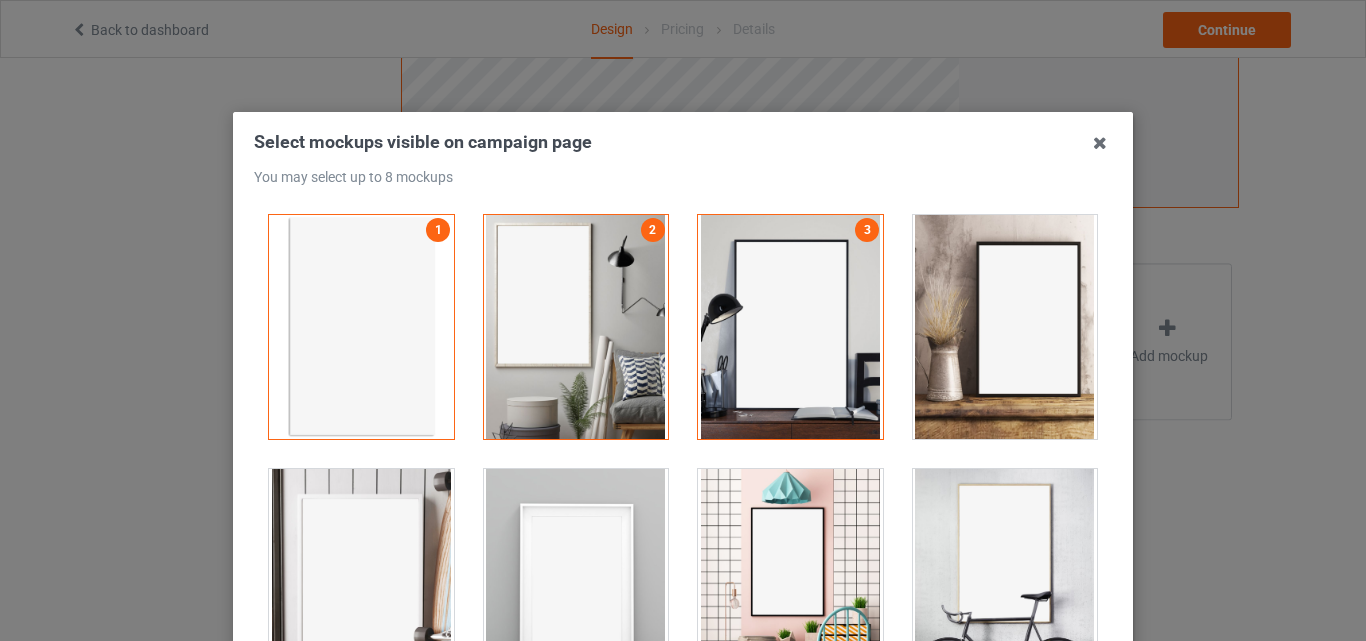 drag, startPoint x: 1006, startPoint y: 329, endPoint x: 997, endPoint y: 338, distance: 12.727922 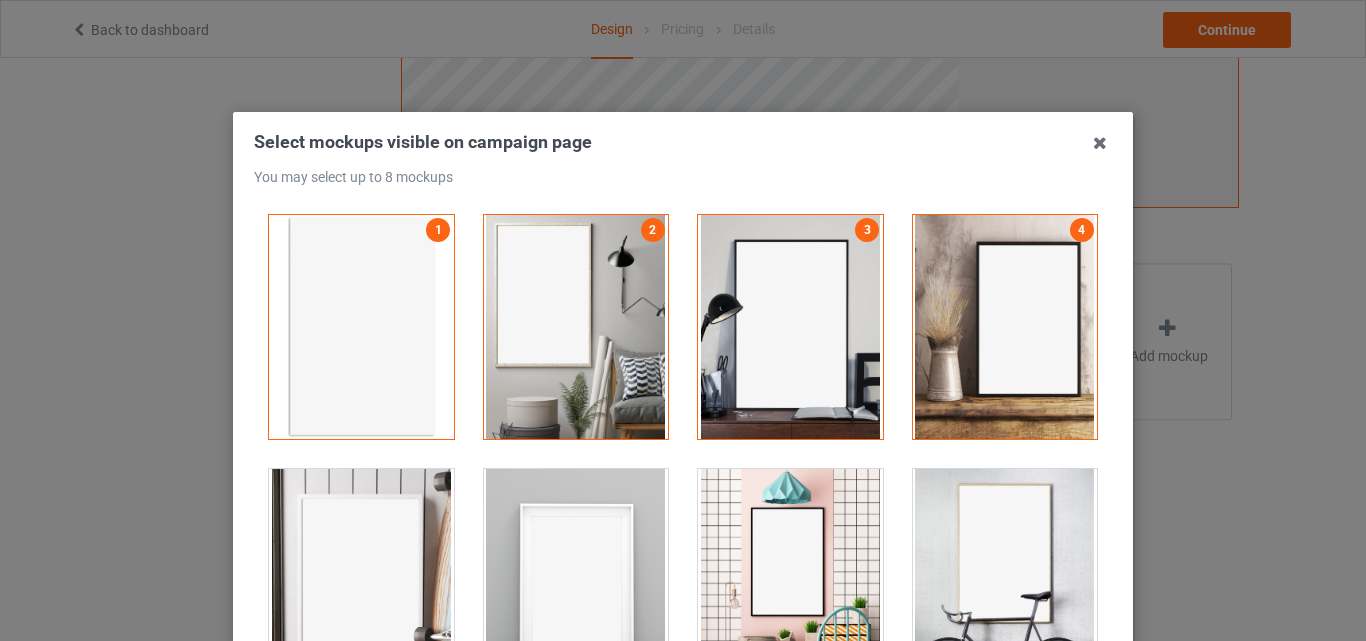click at bounding box center (576, 581) 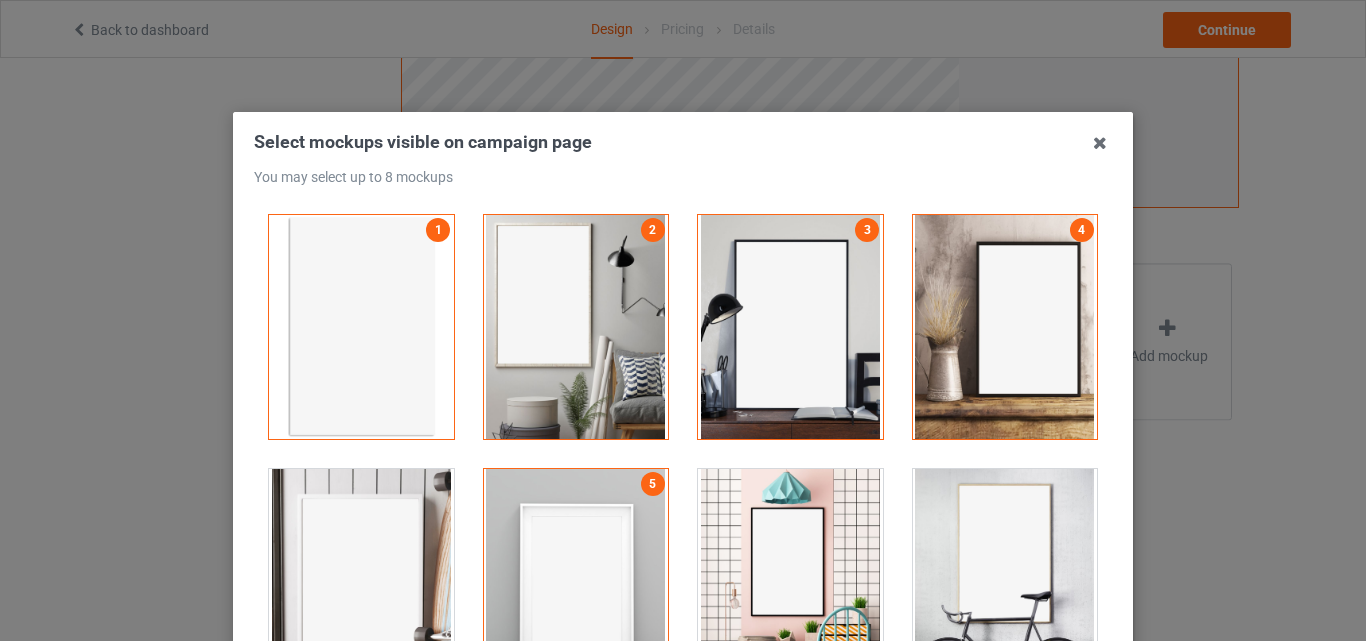 click at bounding box center (361, 581) 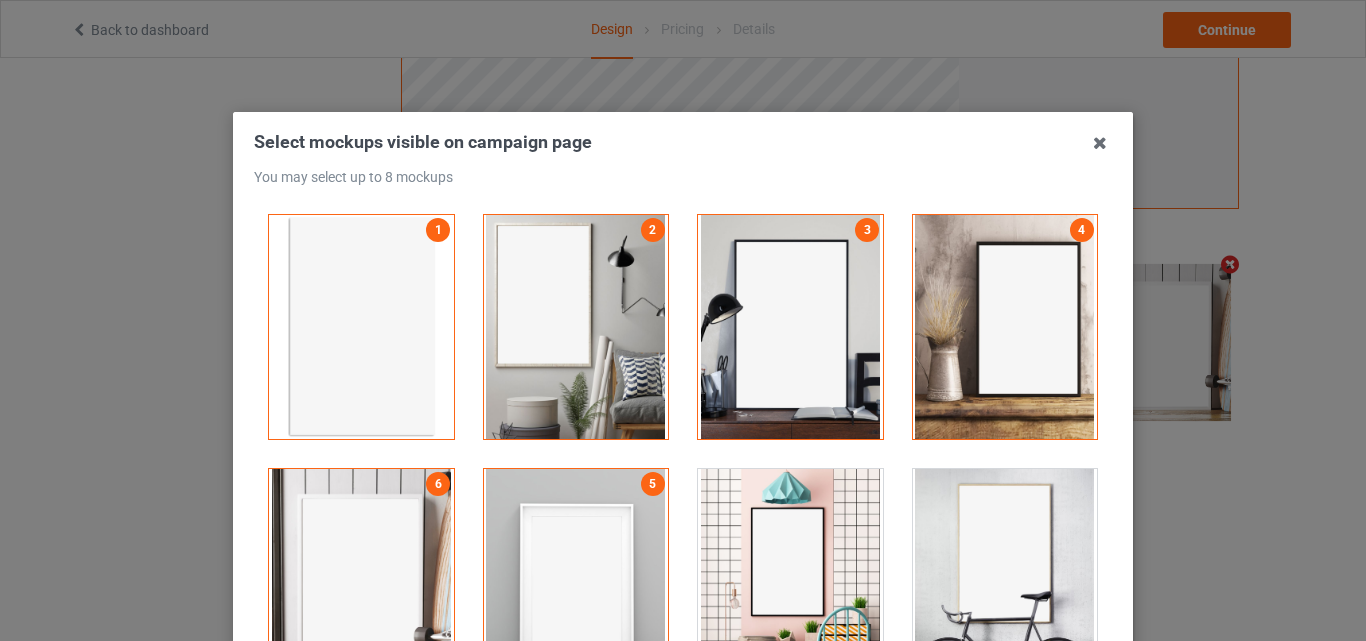 scroll, scrollTop: 654, scrollLeft: 0, axis: vertical 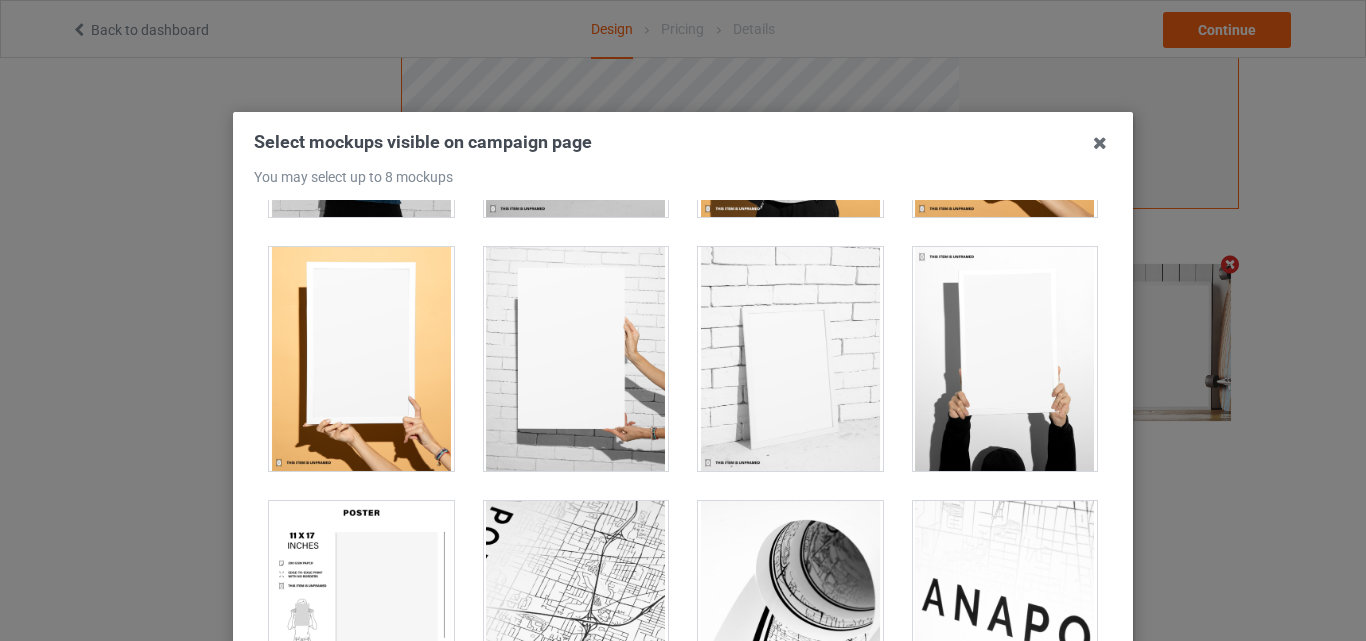 click at bounding box center (361, 359) 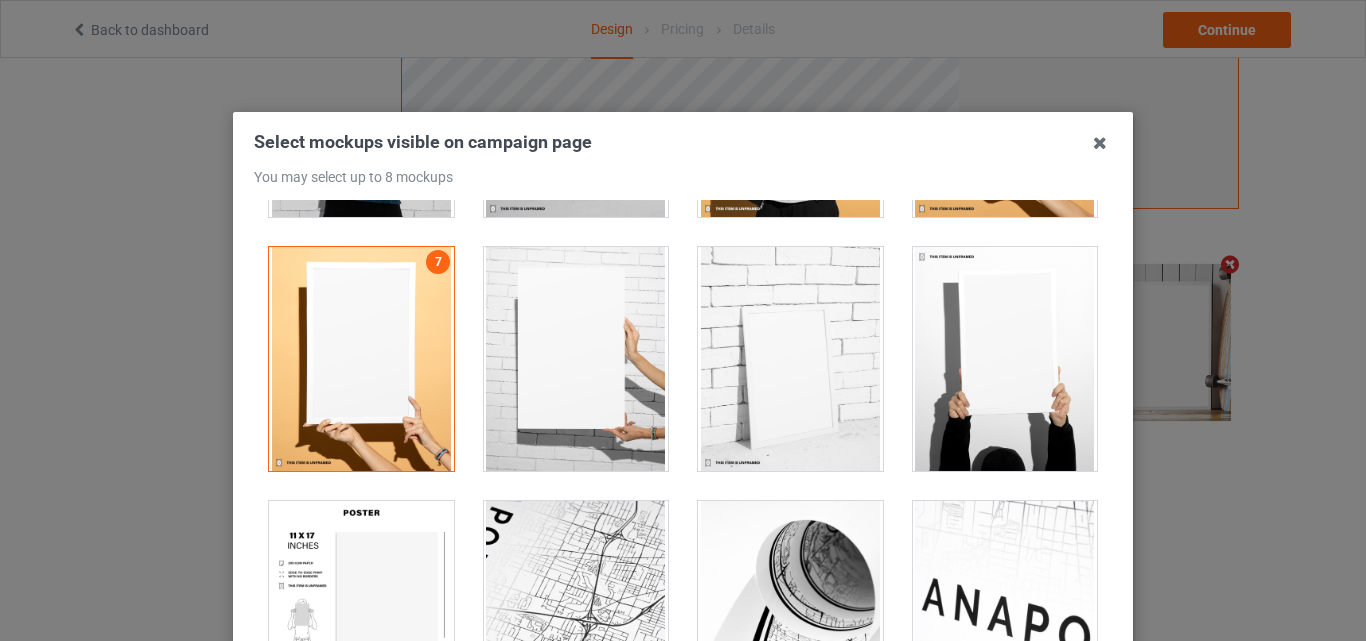 click at bounding box center (576, 359) 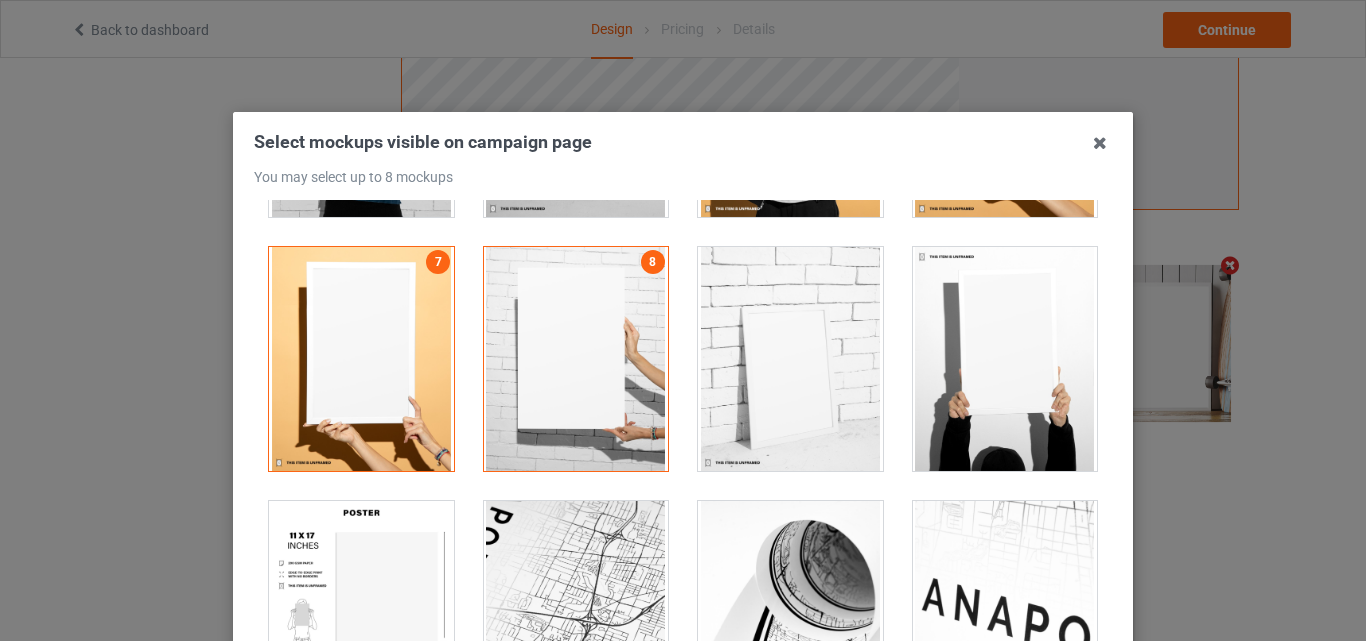 scroll, scrollTop: 653, scrollLeft: 0, axis: vertical 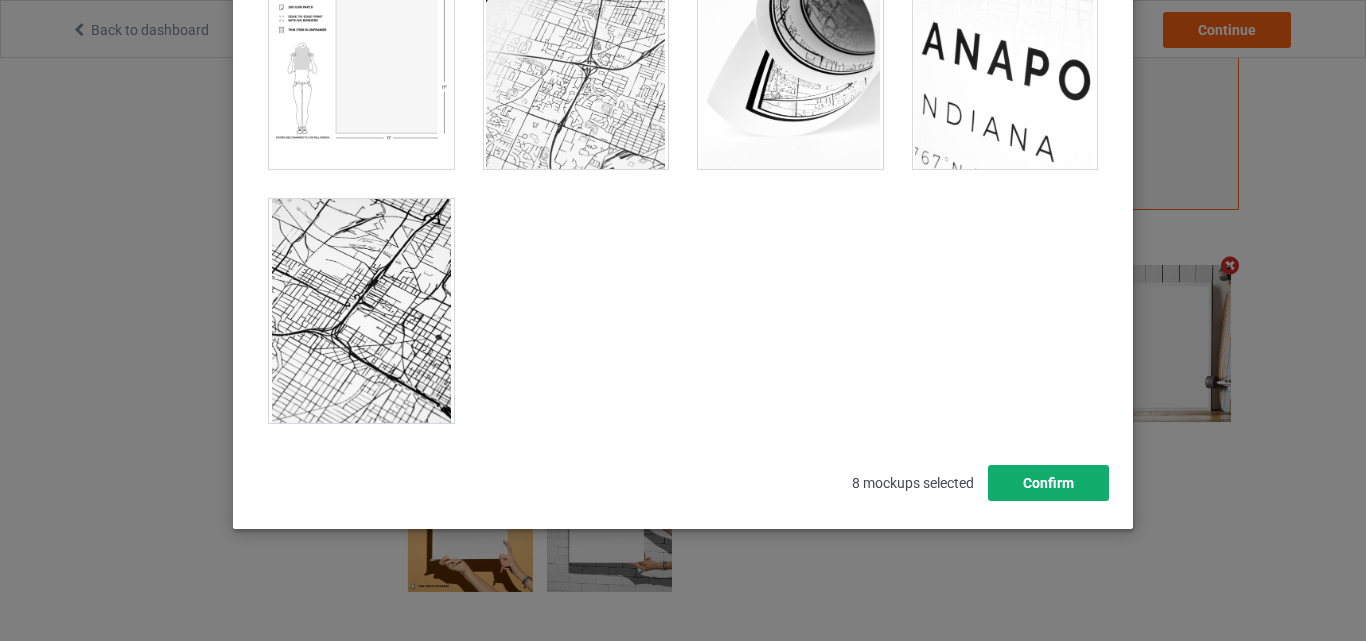 drag, startPoint x: 1057, startPoint y: 481, endPoint x: 938, endPoint y: 502, distance: 120.83874 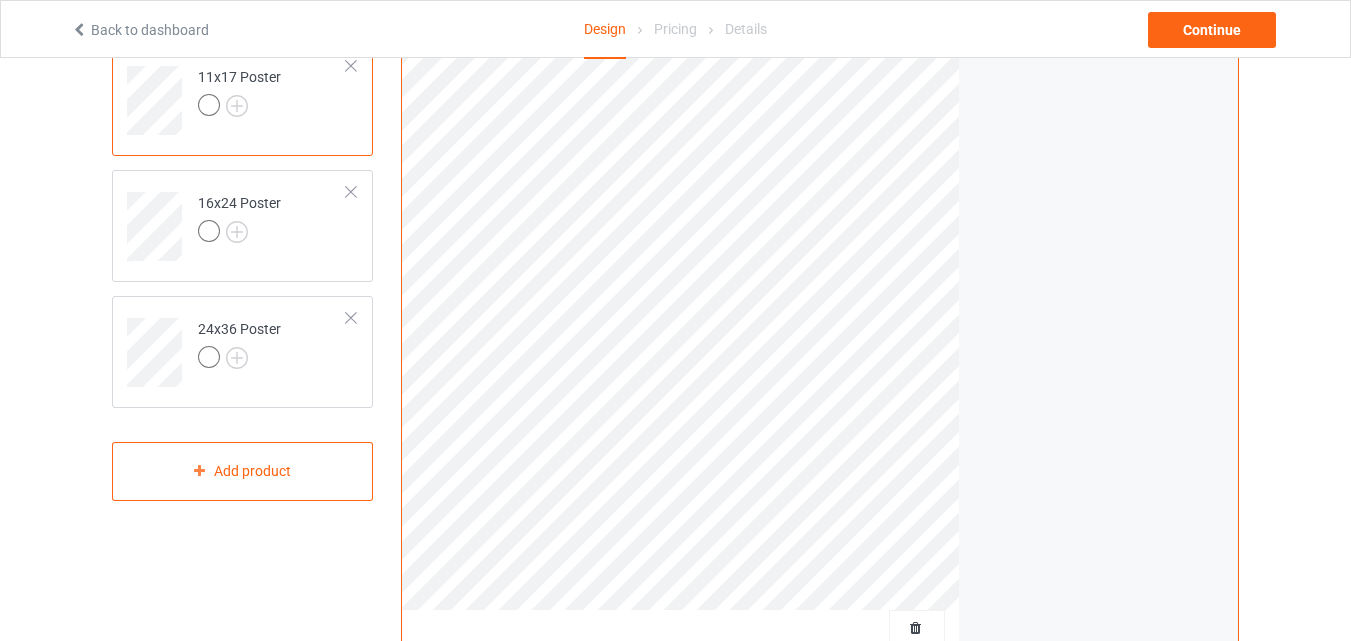 scroll, scrollTop: 0, scrollLeft: 0, axis: both 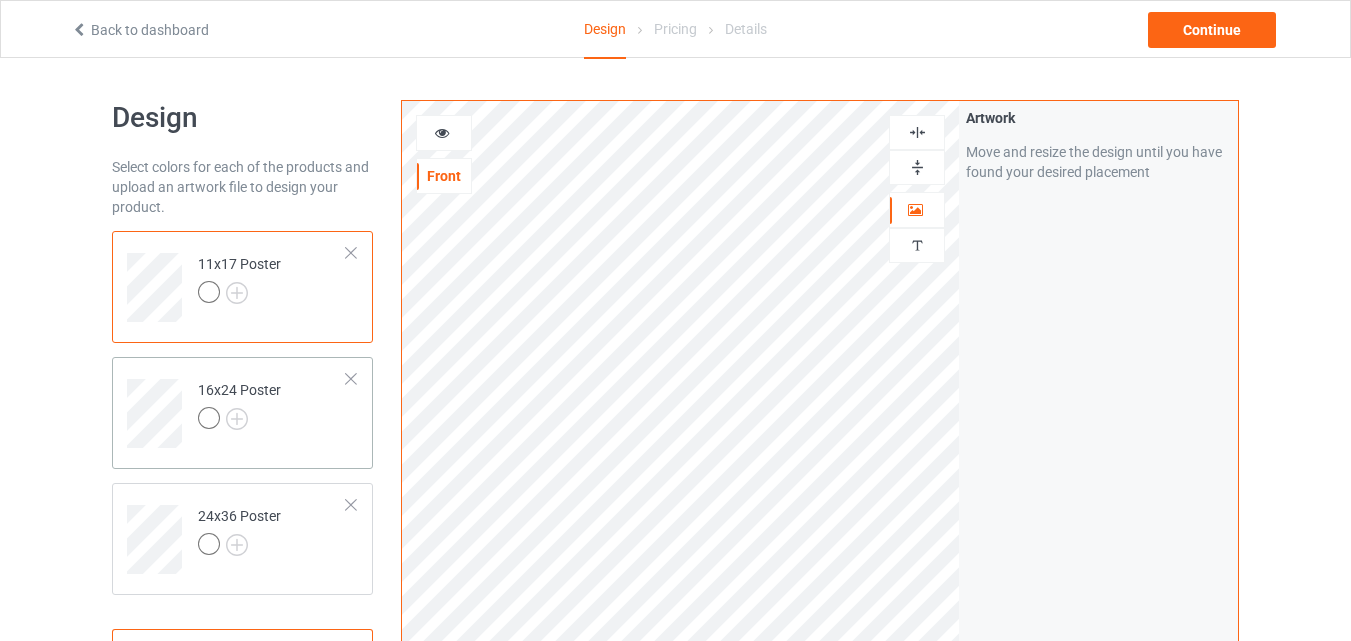 click on "16x24 Poster" at bounding box center (272, 406) 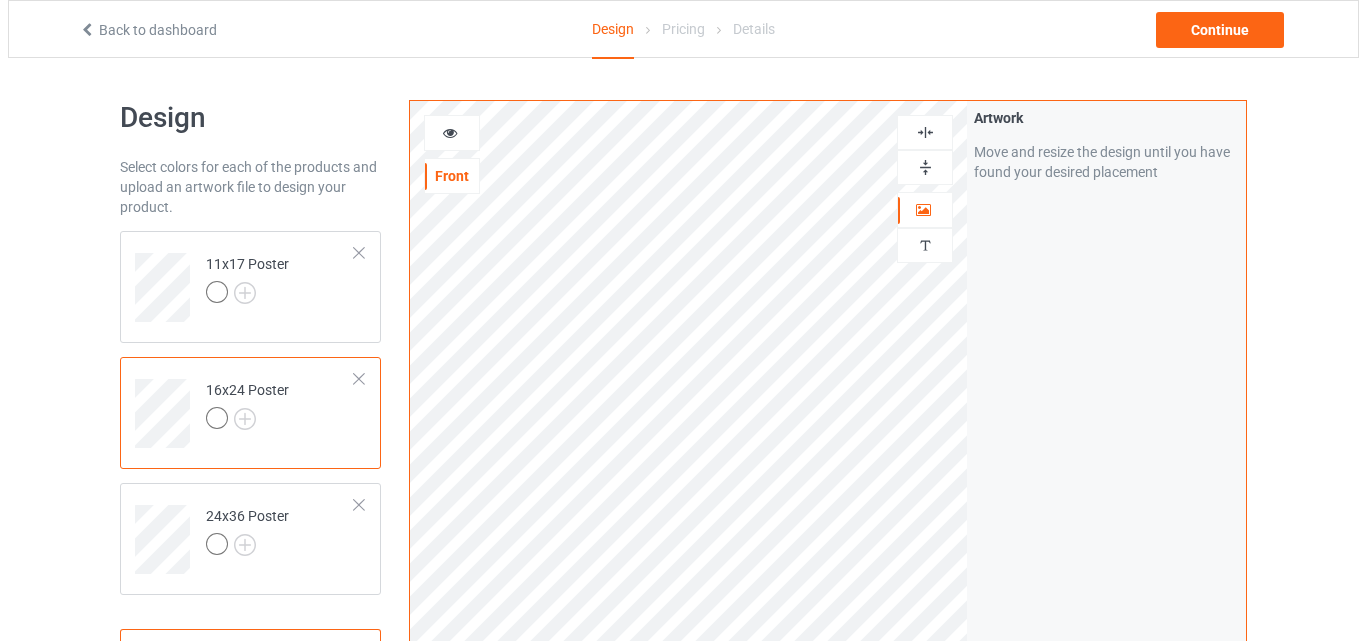 scroll, scrollTop: 600, scrollLeft: 0, axis: vertical 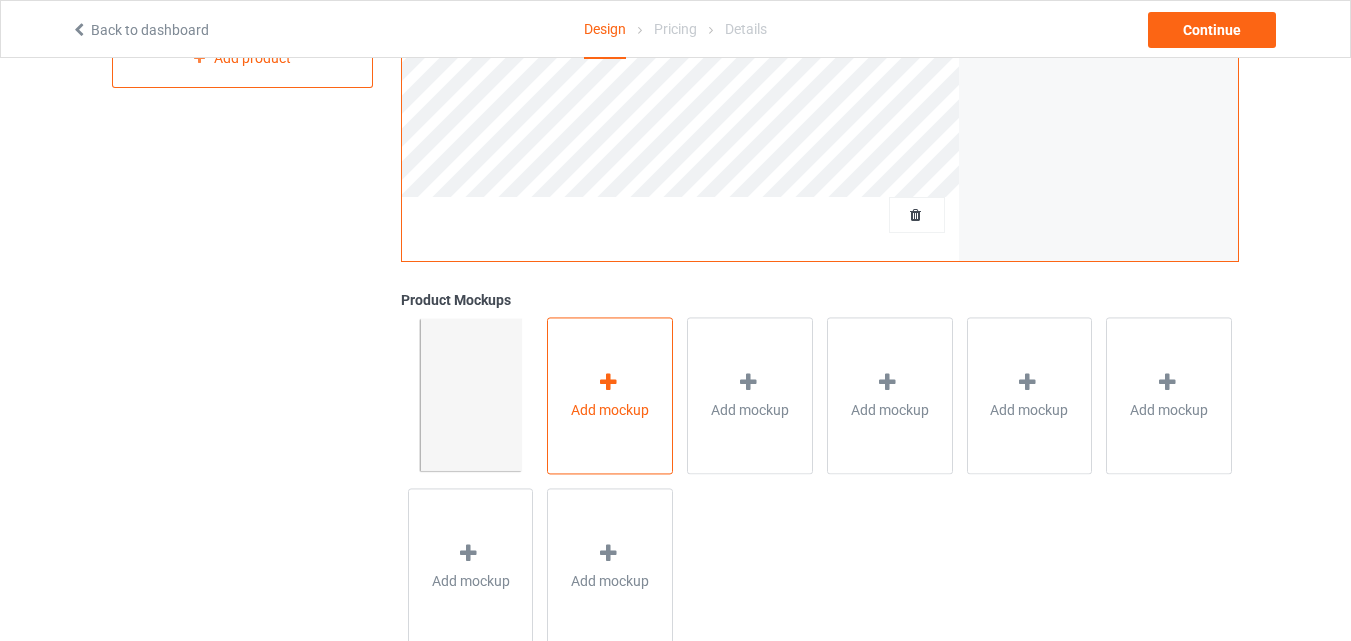 click on "Add mockup" at bounding box center [610, 395] 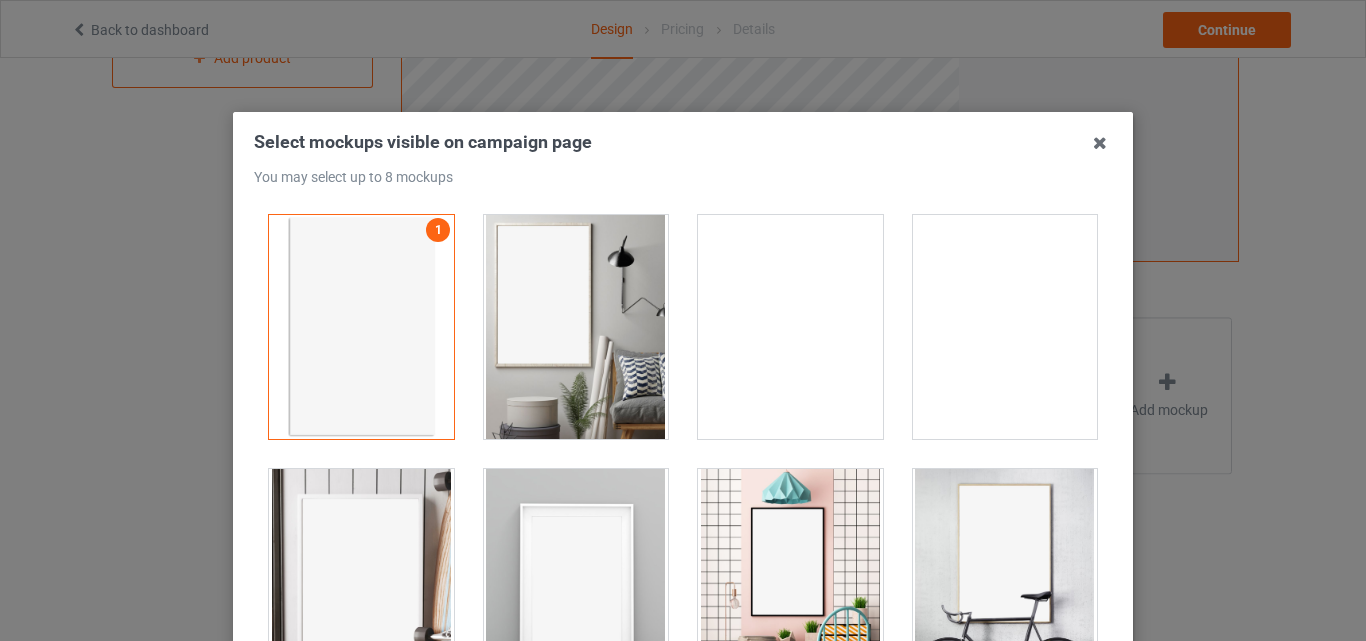 click at bounding box center (576, 327) 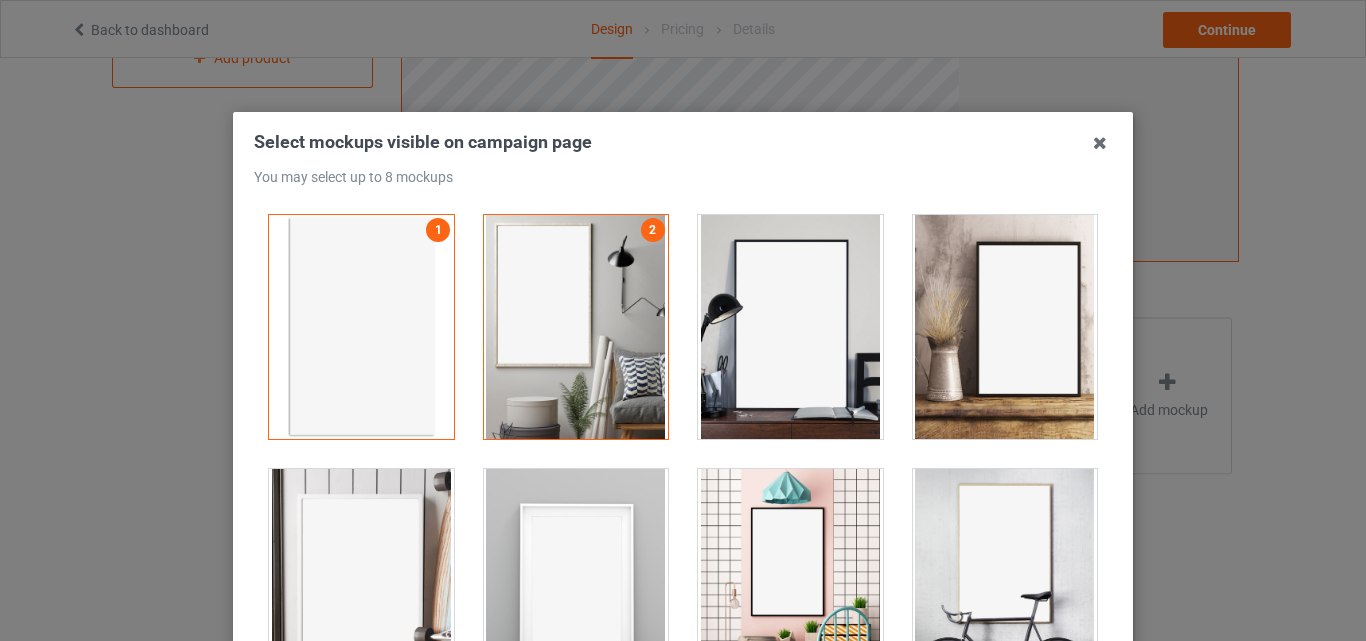 drag, startPoint x: 770, startPoint y: 317, endPoint x: 772, endPoint y: 327, distance: 10.198039 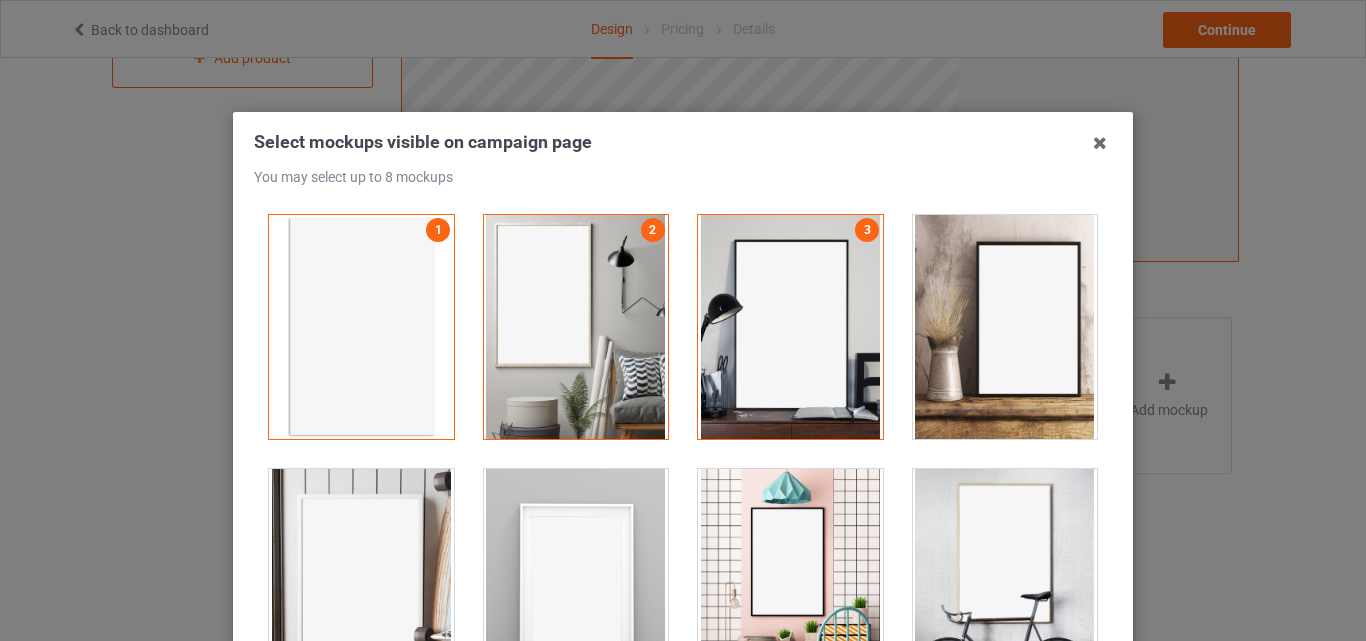 click at bounding box center (1005, 327) 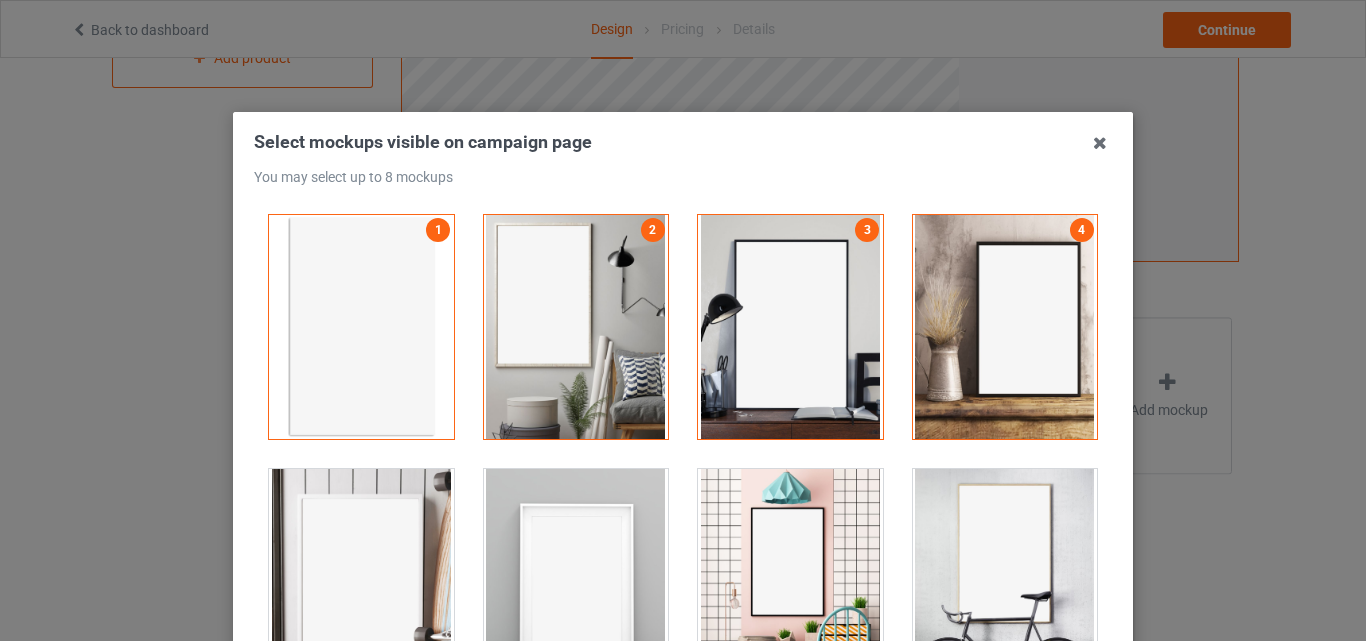 click at bounding box center [361, 581] 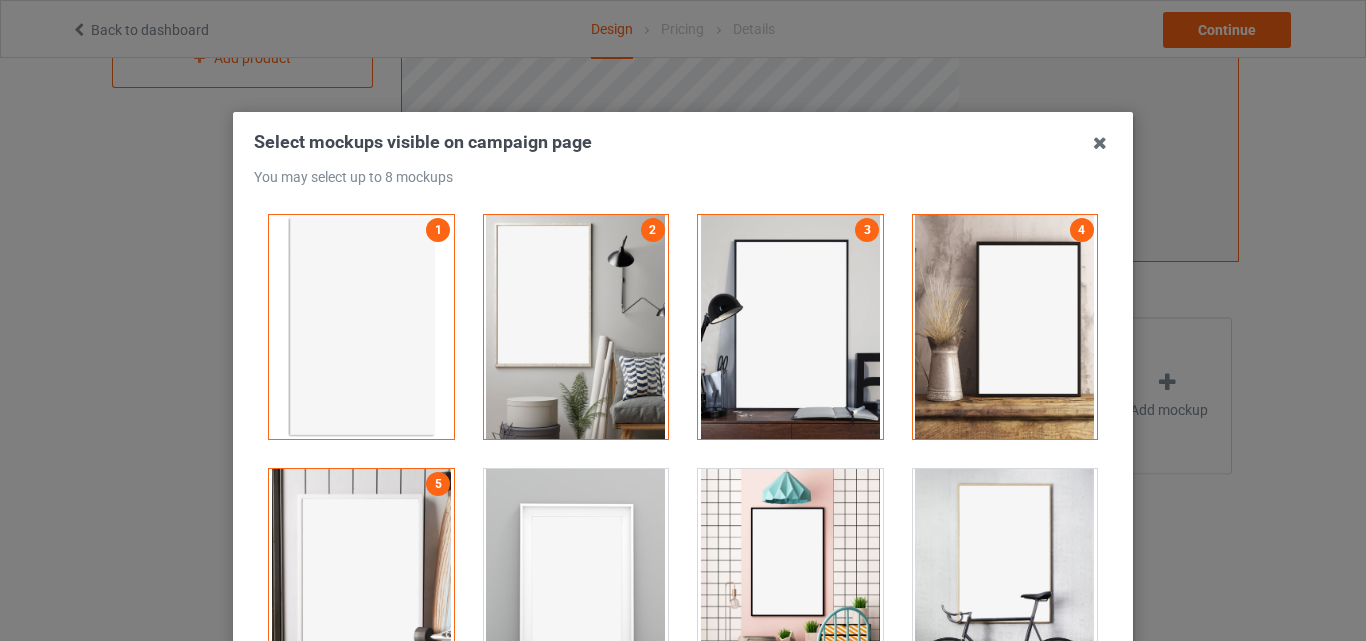 click at bounding box center (576, 581) 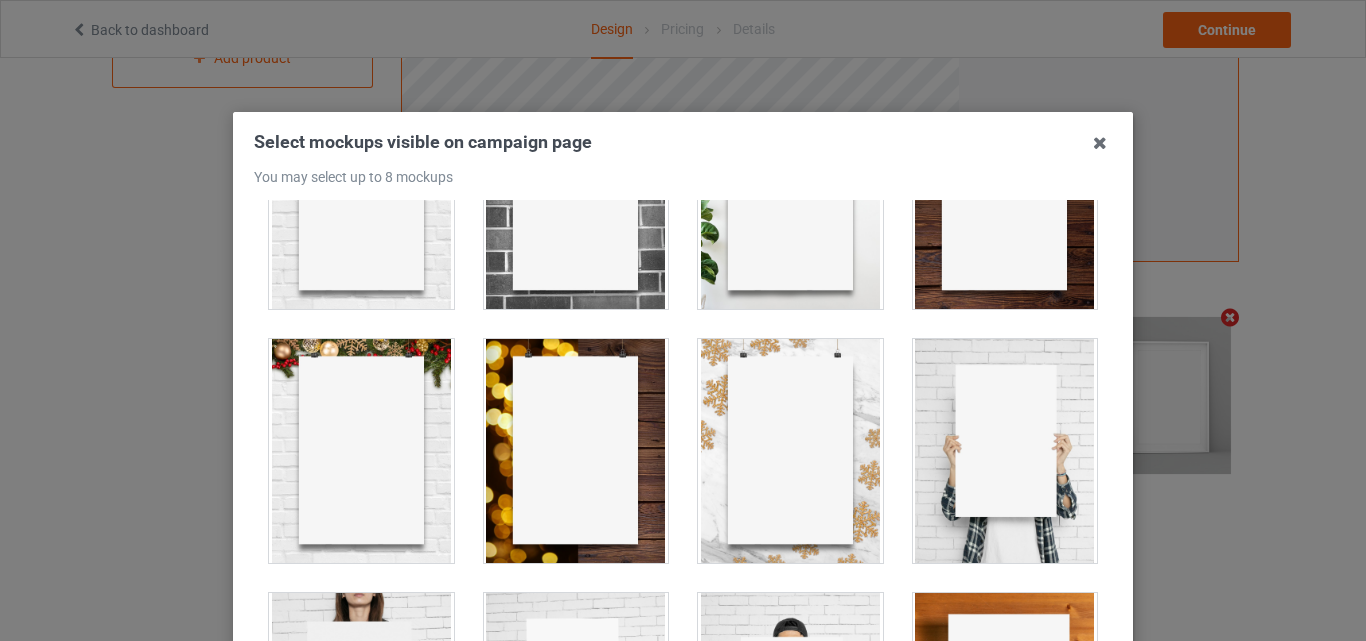 scroll, scrollTop: 2000, scrollLeft: 0, axis: vertical 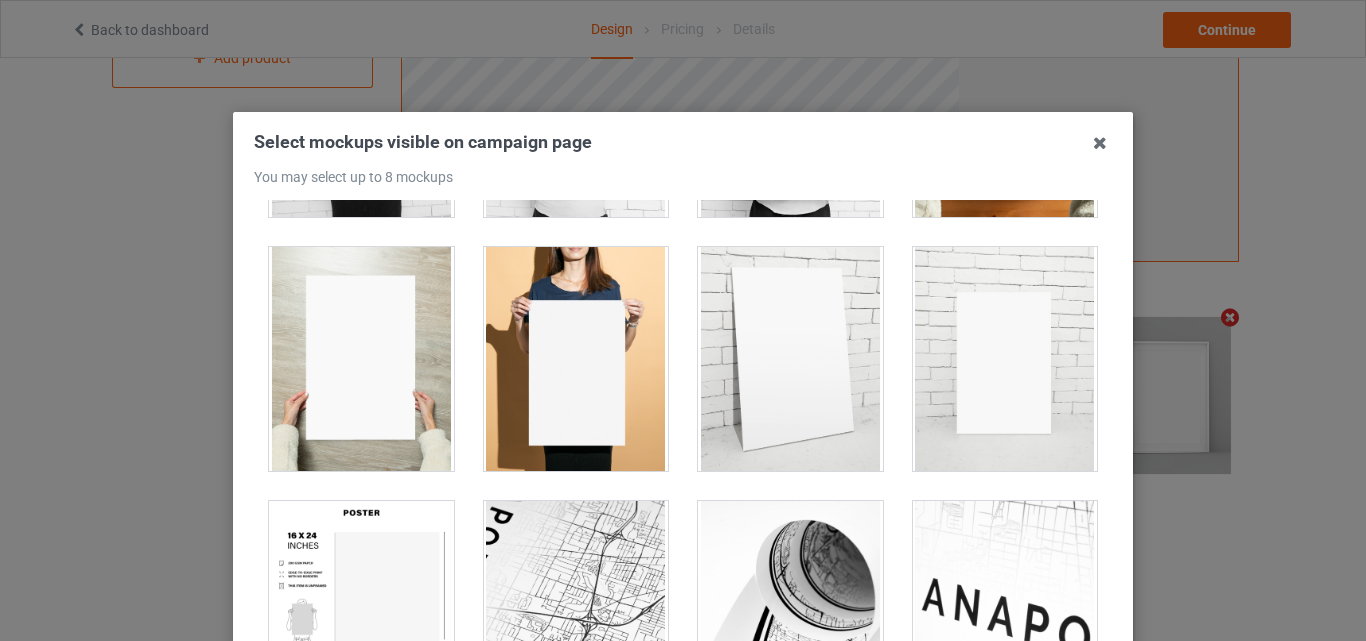 click at bounding box center [361, 359] 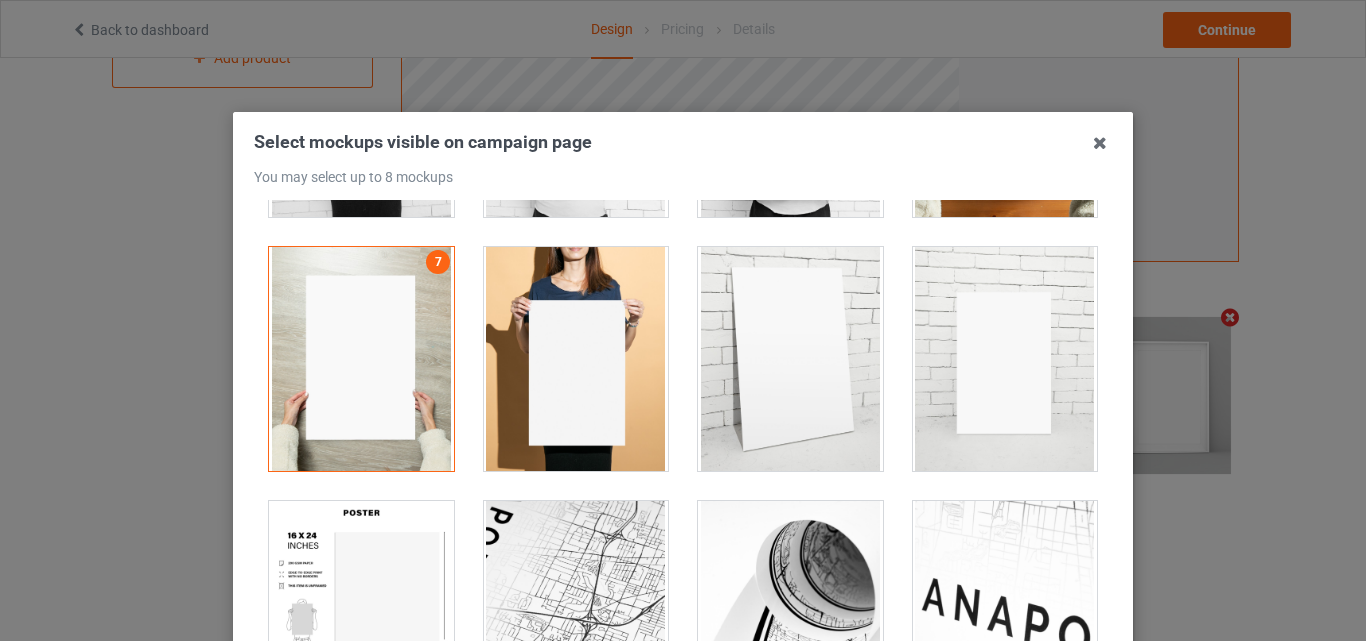 click at bounding box center [361, 359] 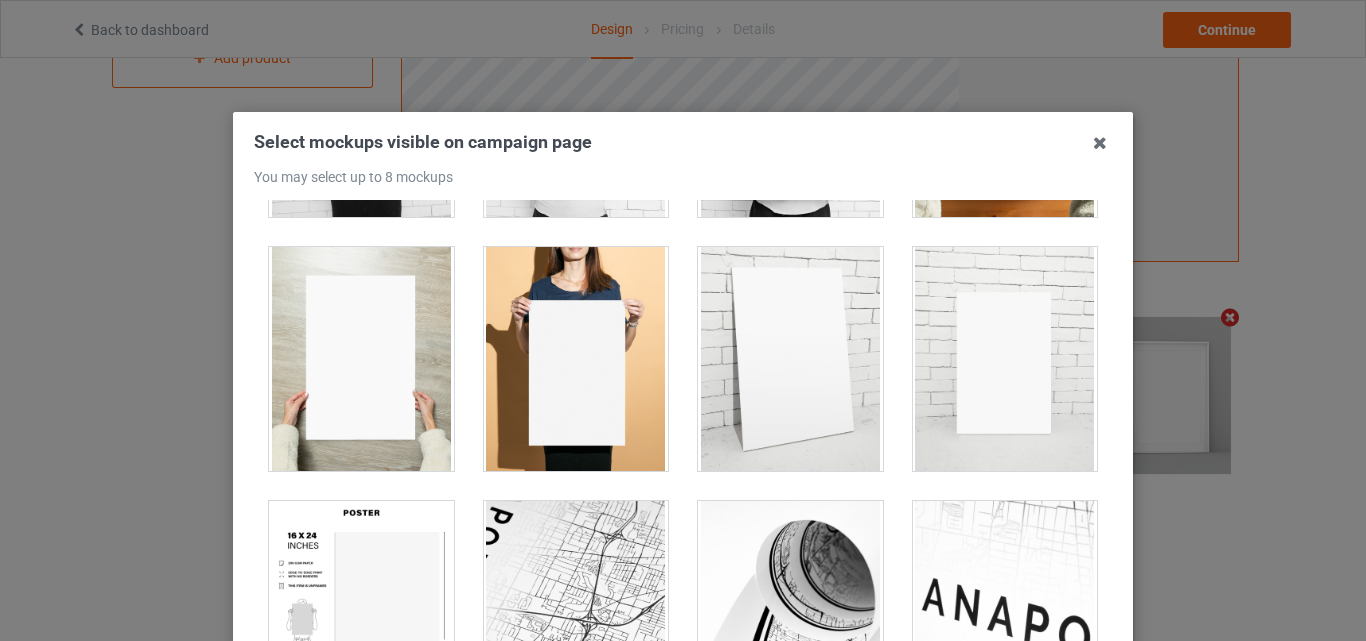 click at bounding box center (576, 359) 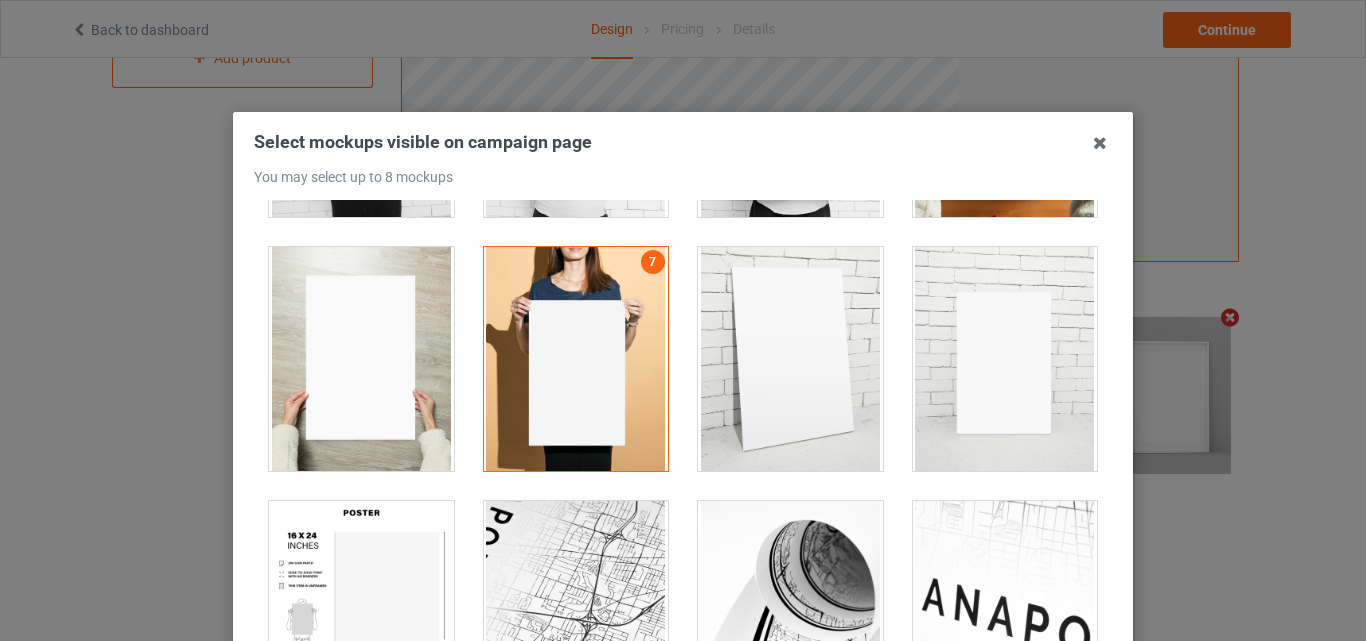 click at bounding box center [361, 613] 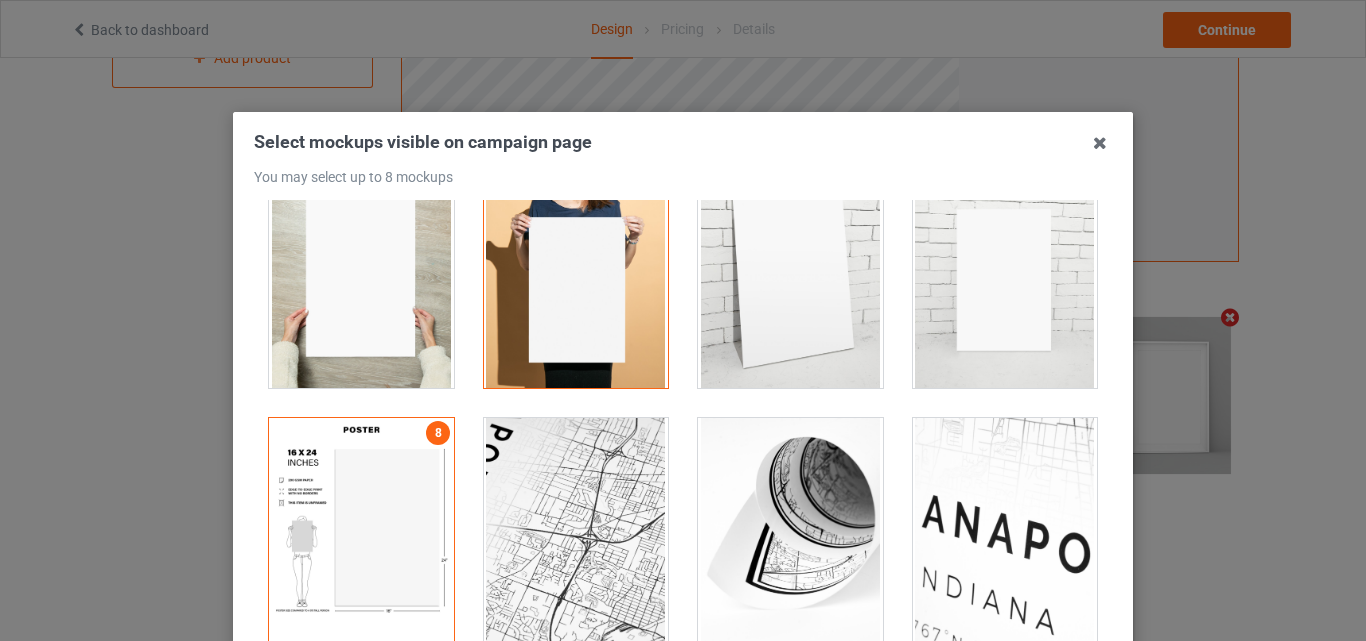 scroll, scrollTop: 2281, scrollLeft: 0, axis: vertical 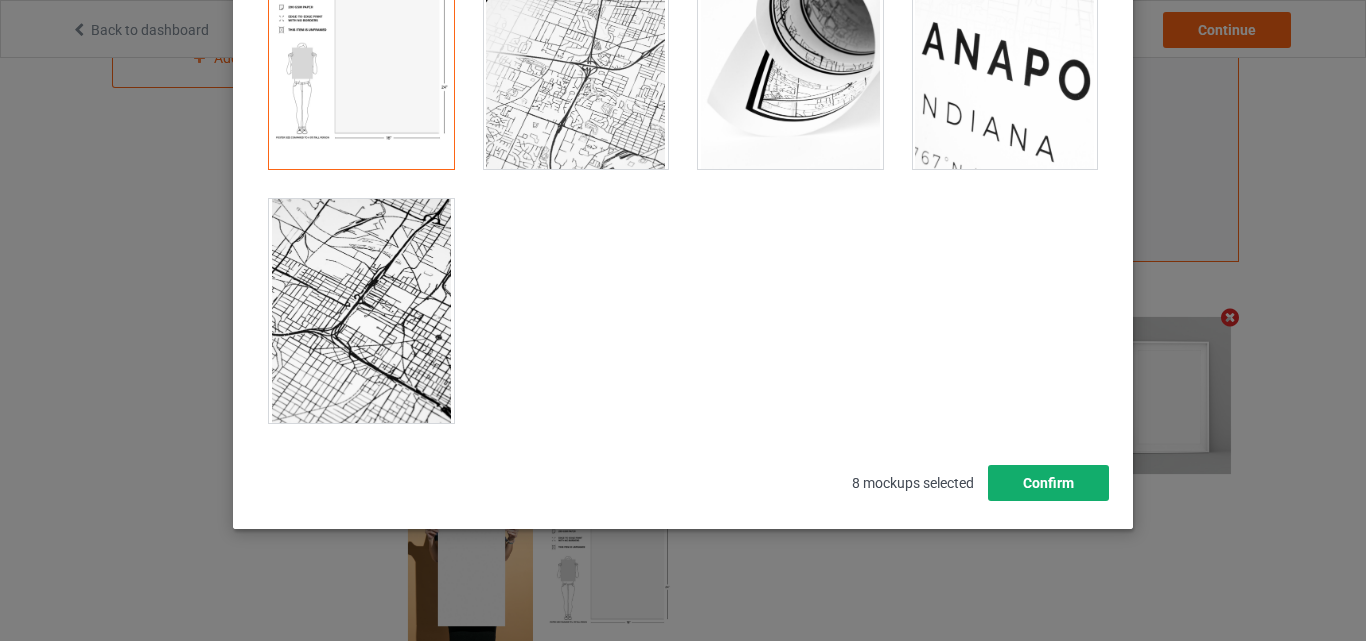 click on "Confirm" at bounding box center (1048, 483) 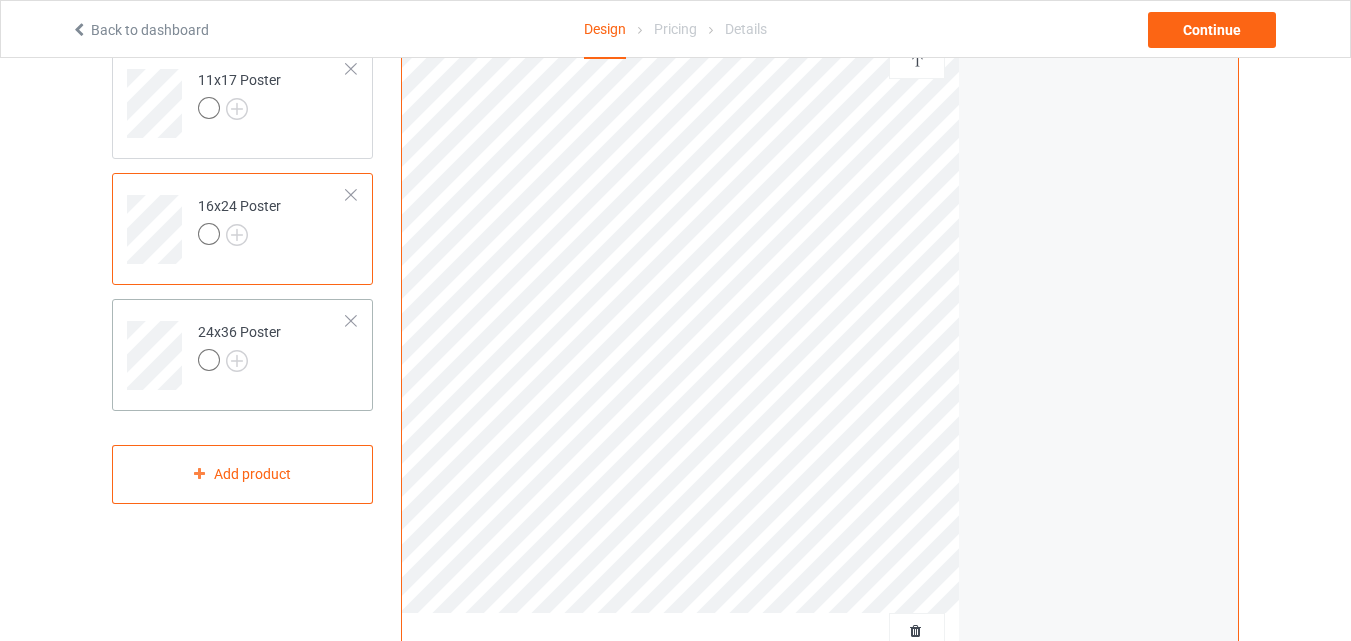 scroll, scrollTop: 100, scrollLeft: 0, axis: vertical 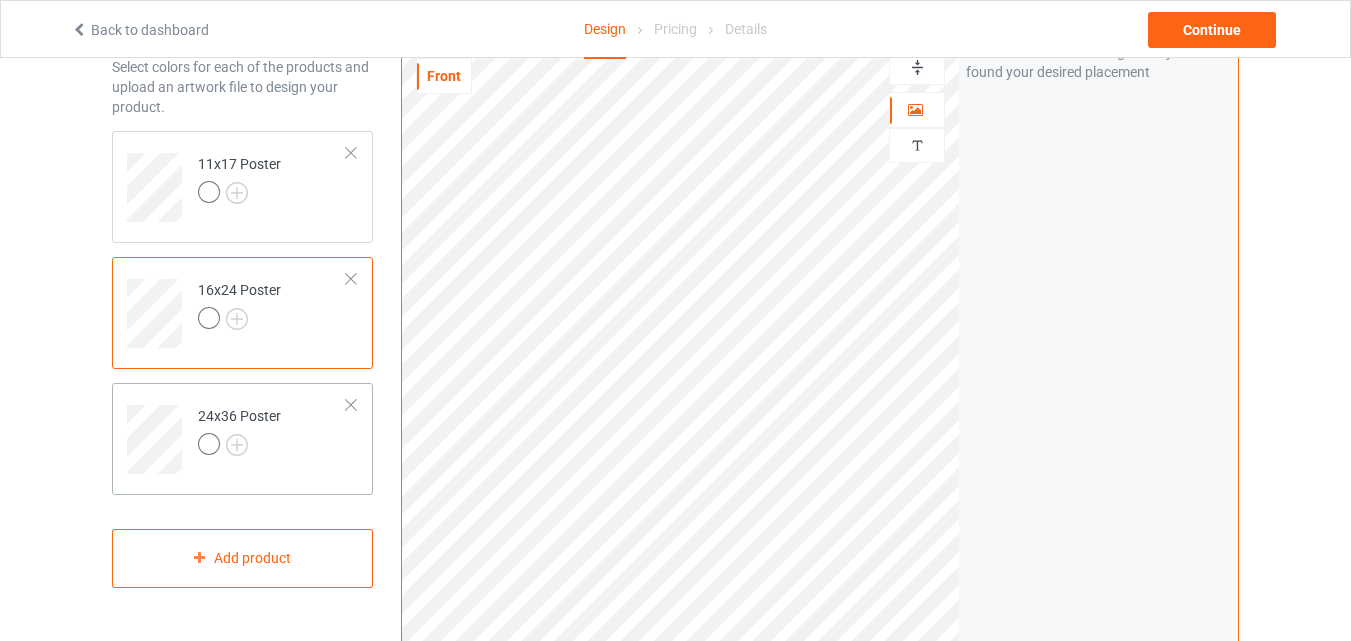 click on "24x36 Poster" at bounding box center (272, 432) 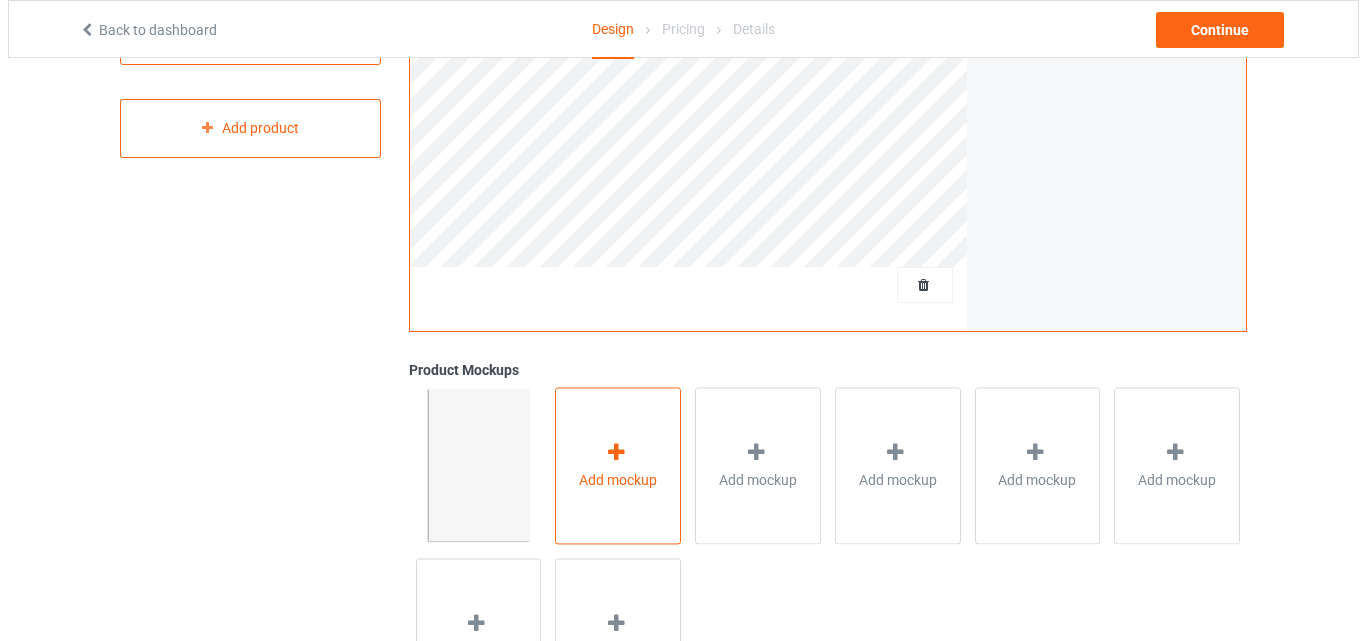 scroll, scrollTop: 655, scrollLeft: 0, axis: vertical 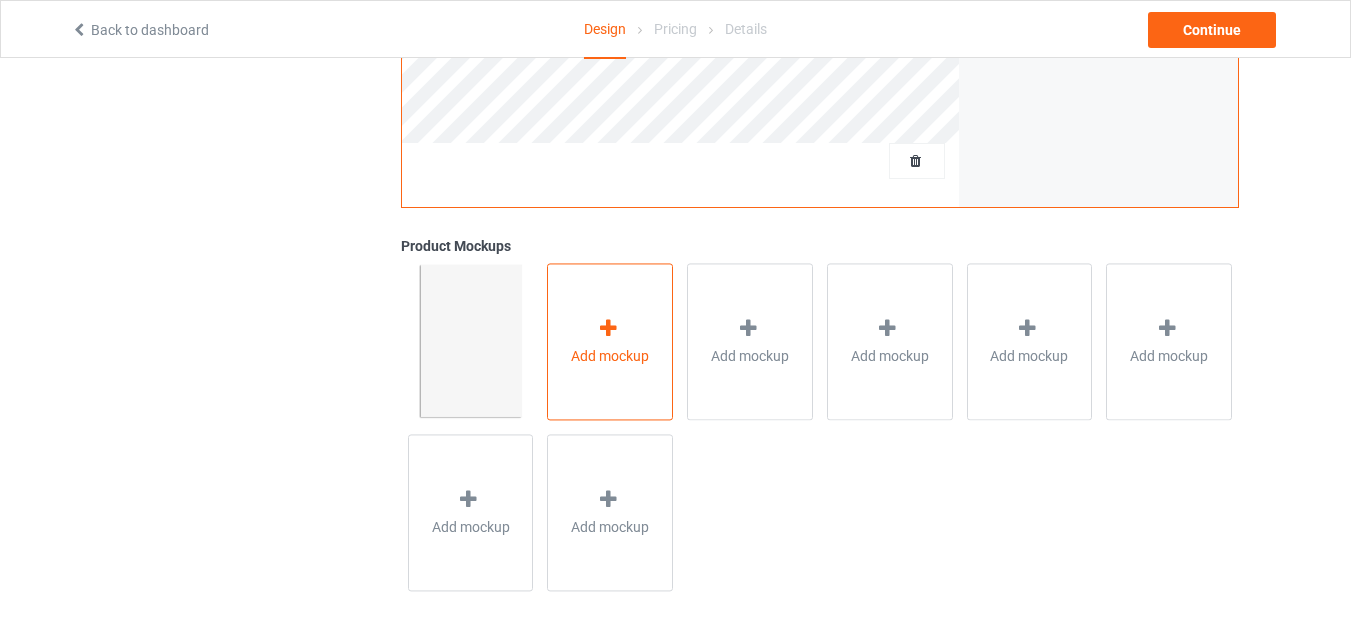 click on "Add mockup" at bounding box center (610, 341) 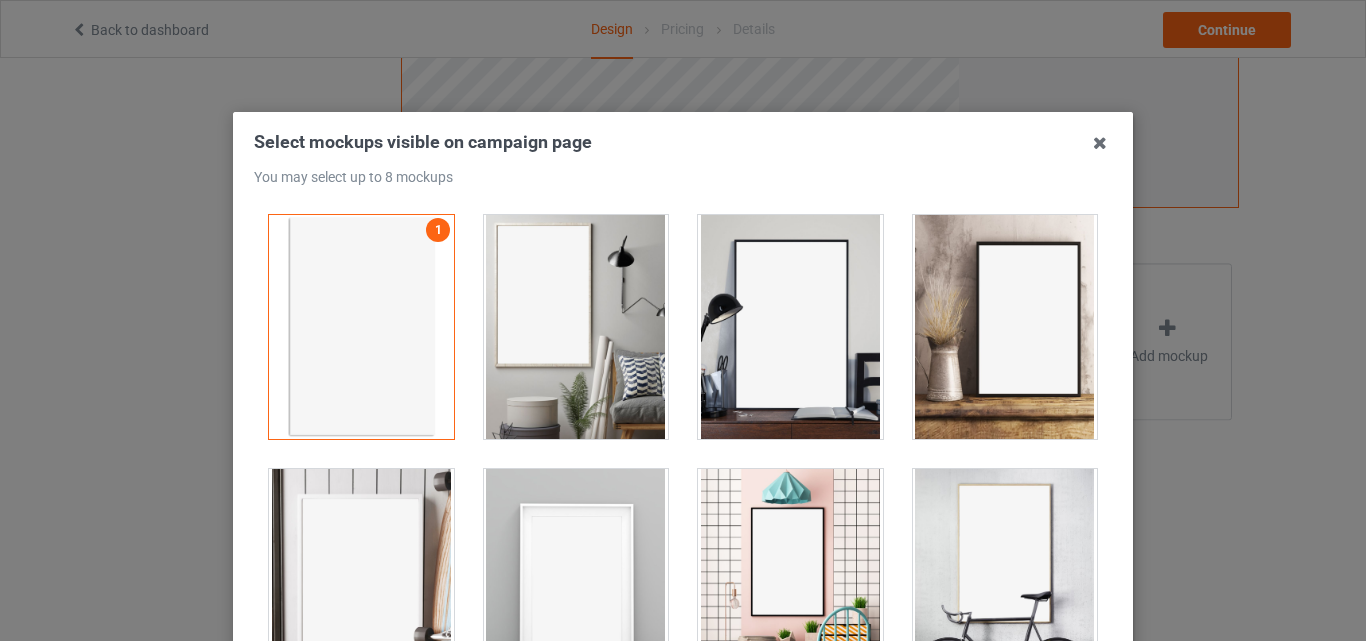 click at bounding box center [576, 327] 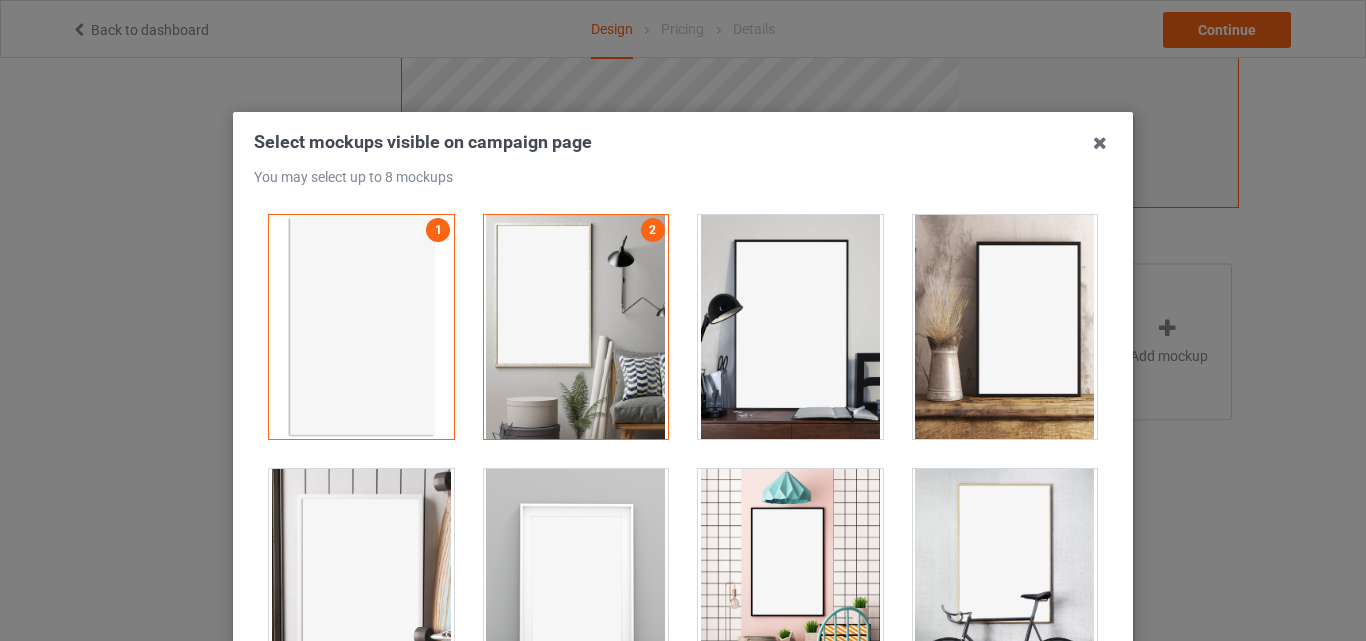 click at bounding box center (790, 327) 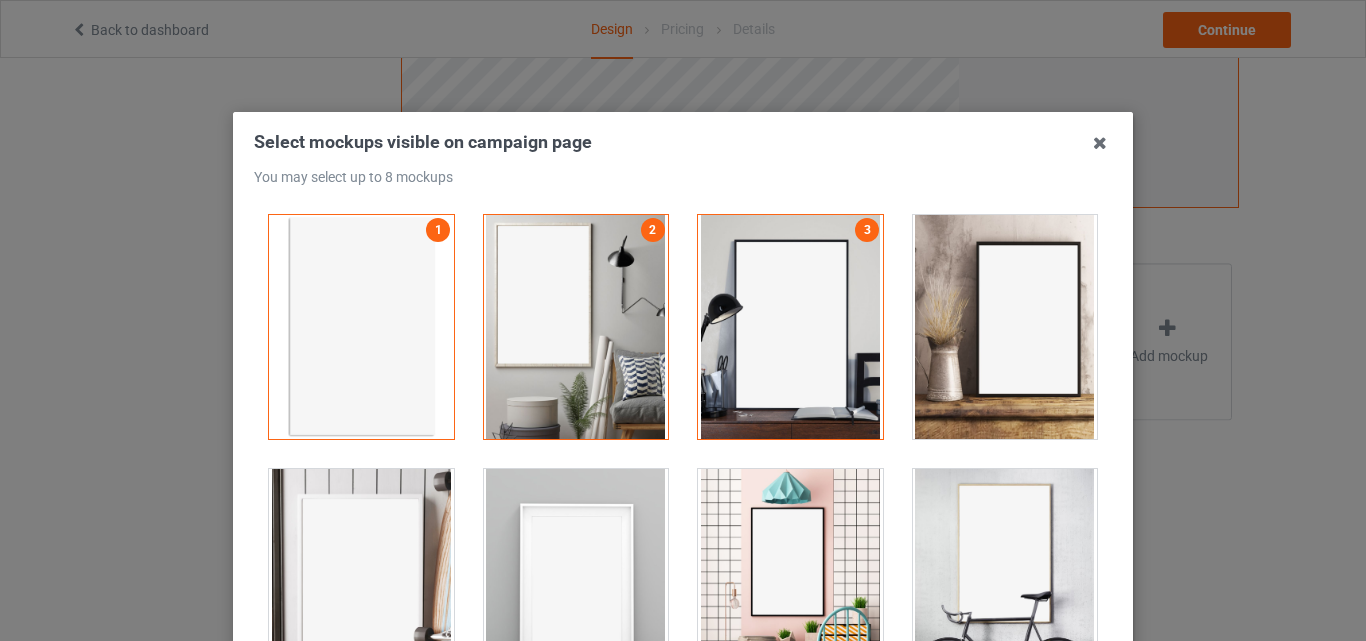 click at bounding box center [1005, 327] 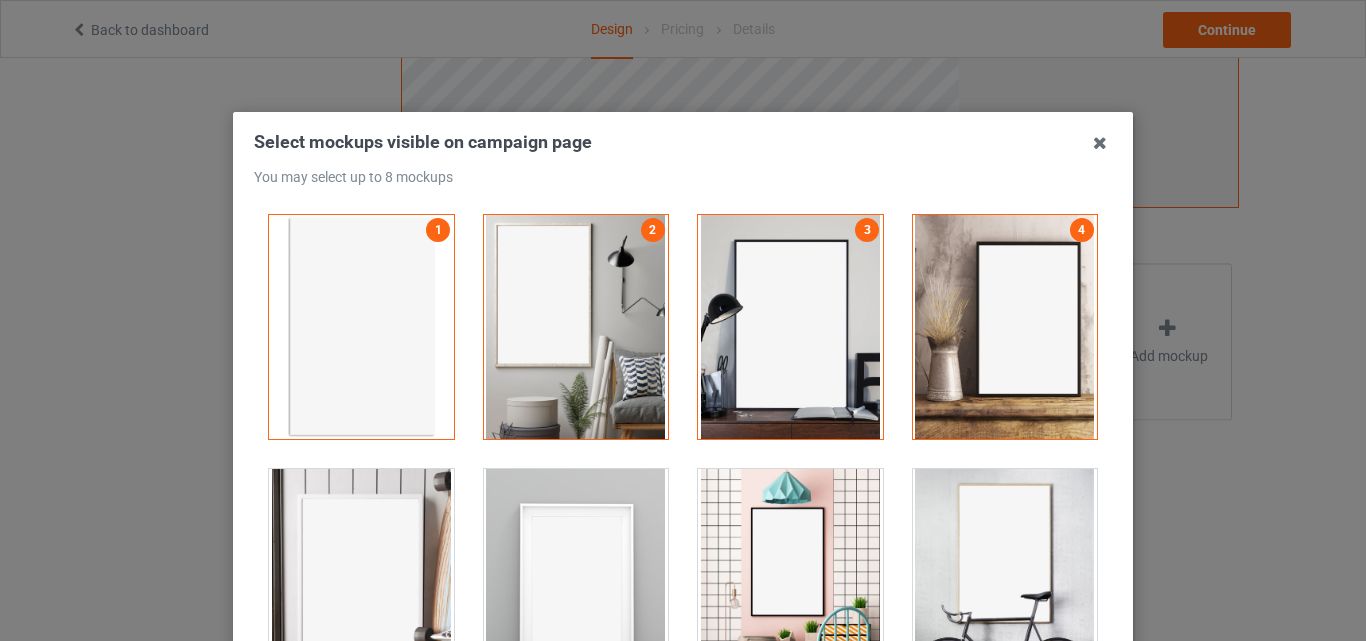 drag, startPoint x: 335, startPoint y: 548, endPoint x: 562, endPoint y: 521, distance: 228.60008 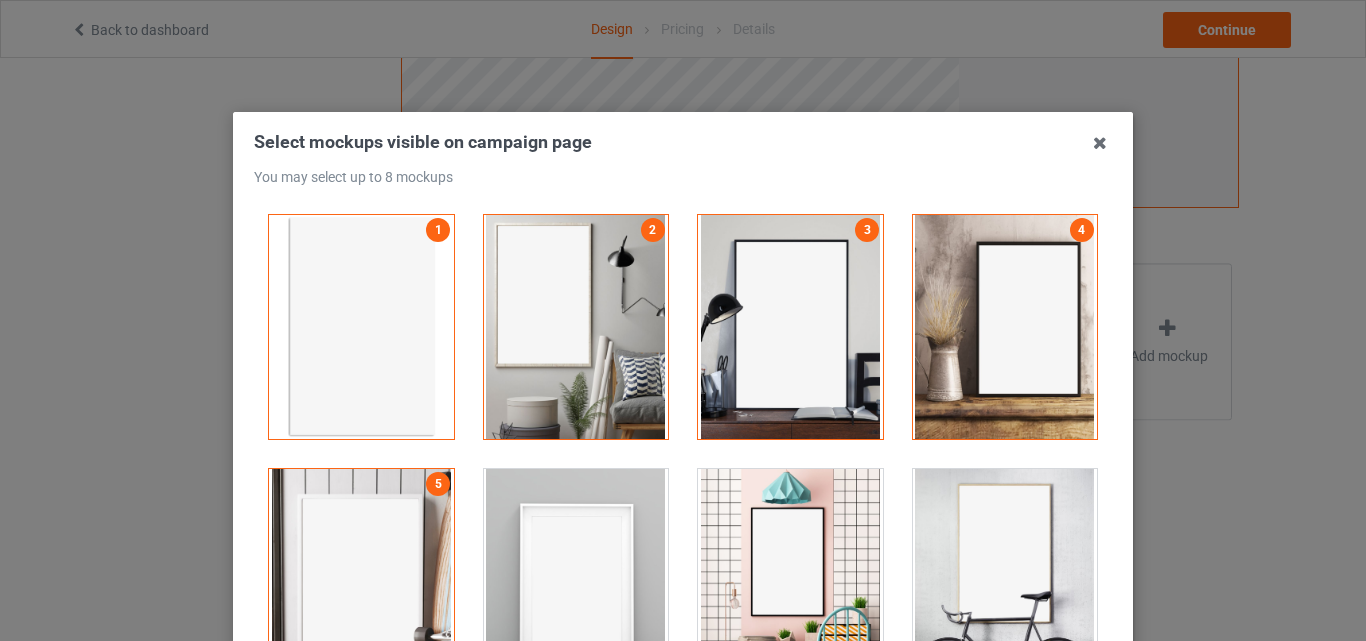 click at bounding box center [576, 581] 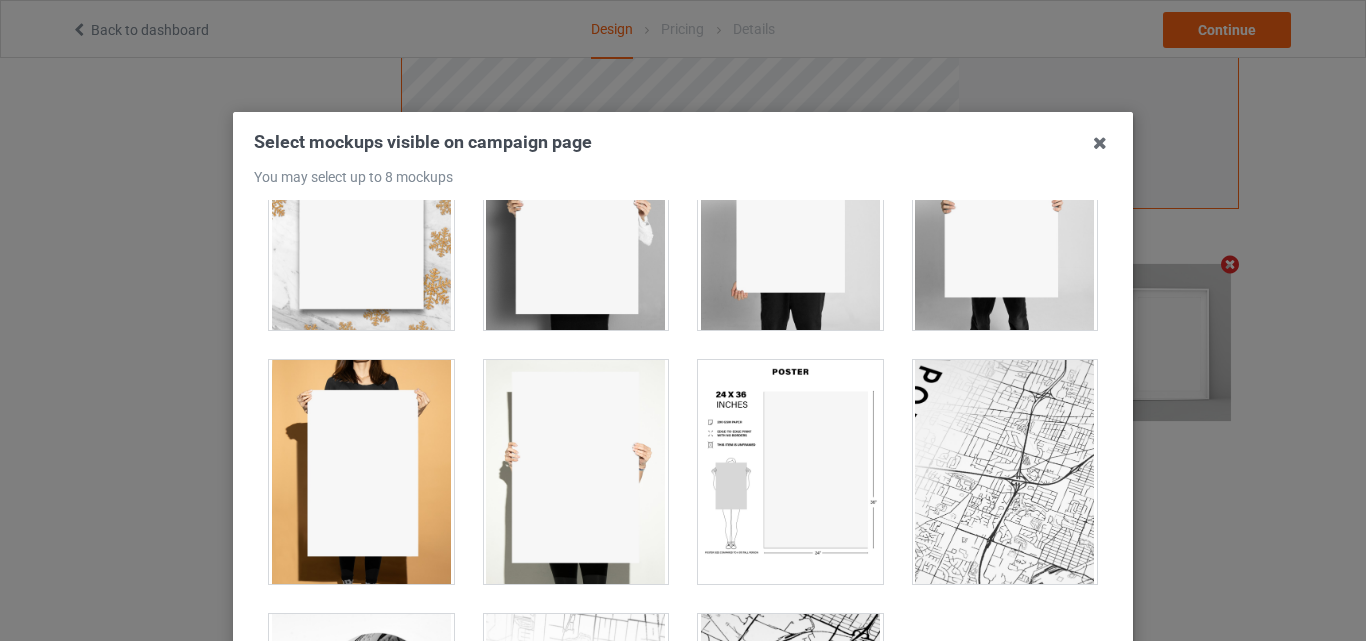scroll, scrollTop: 1773, scrollLeft: 0, axis: vertical 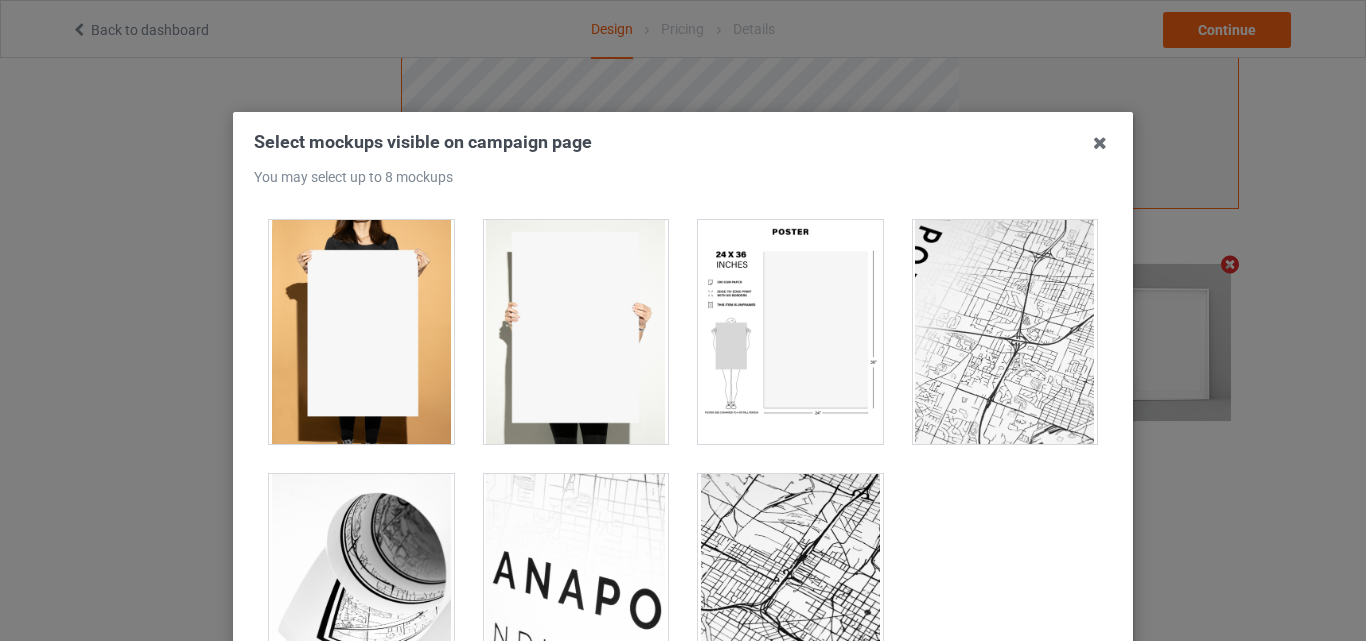 click at bounding box center [790, 332] 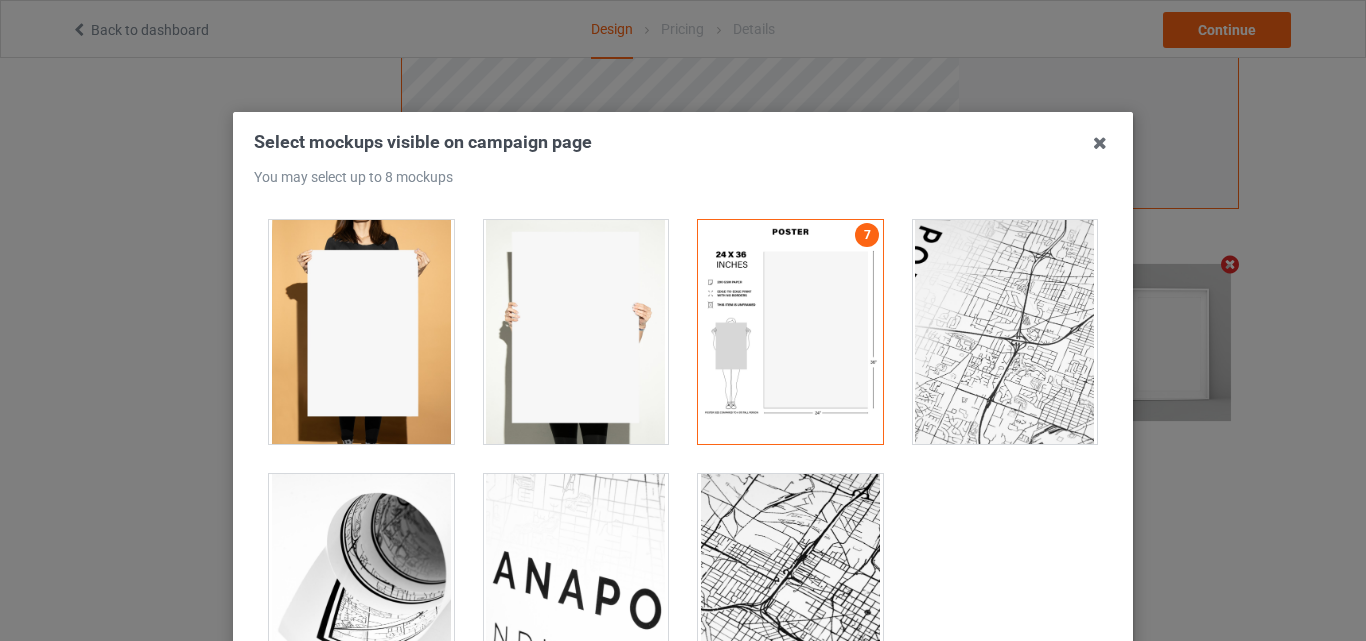 click at bounding box center (361, 332) 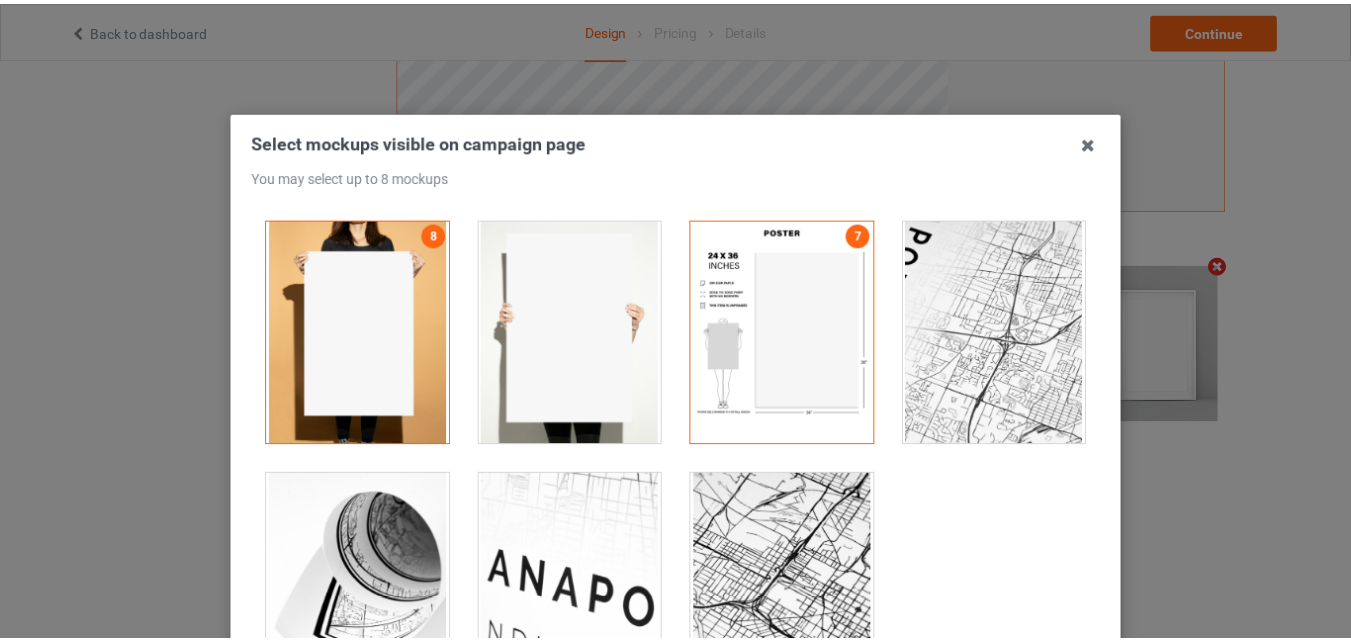 scroll, scrollTop: 275, scrollLeft: 0, axis: vertical 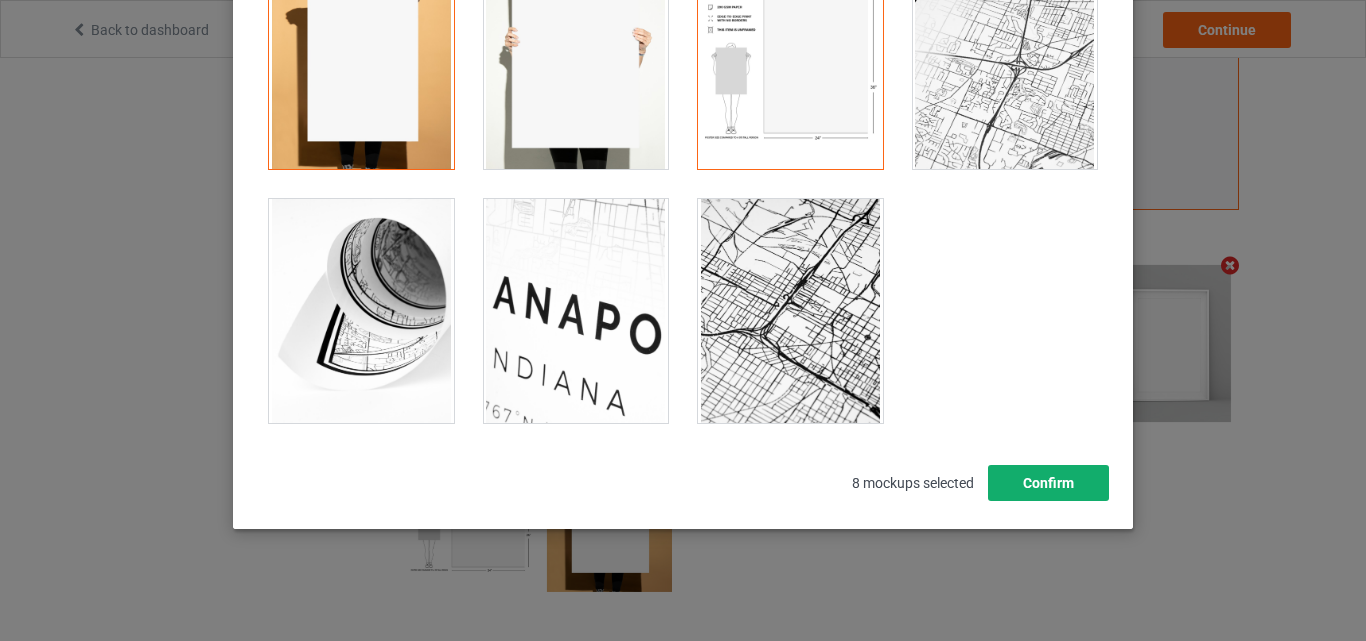 click on "Confirm" at bounding box center [1048, 483] 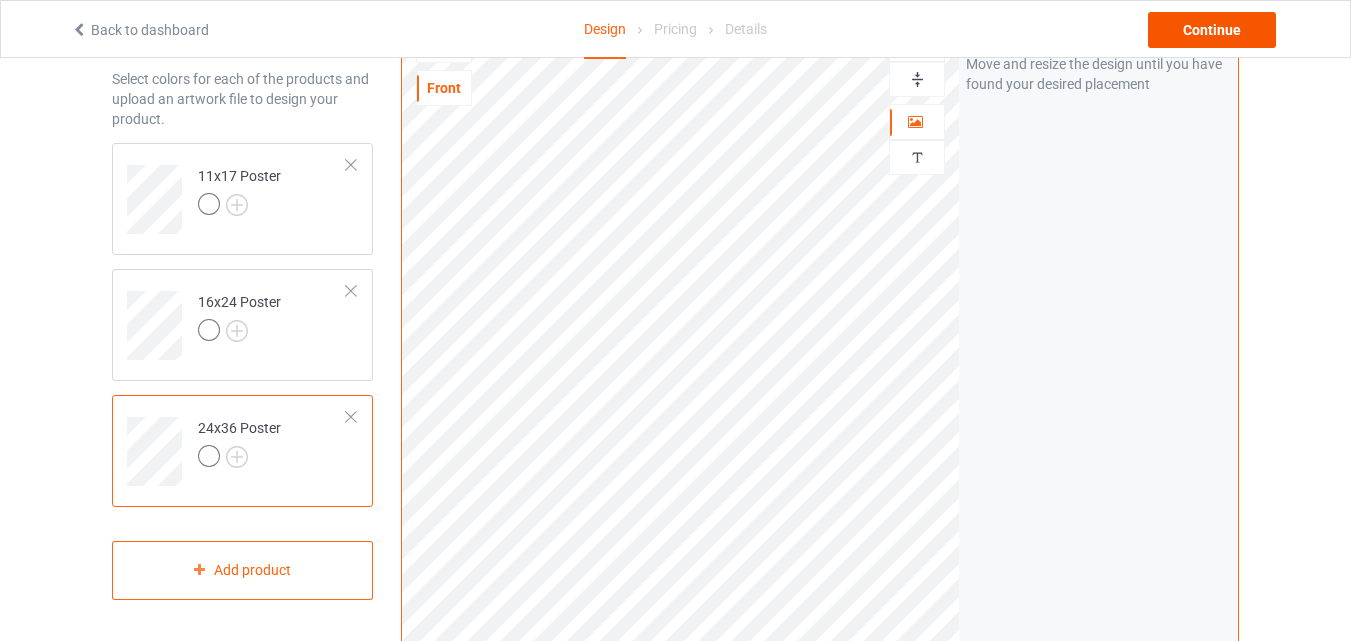 scroll, scrollTop: 53, scrollLeft: 0, axis: vertical 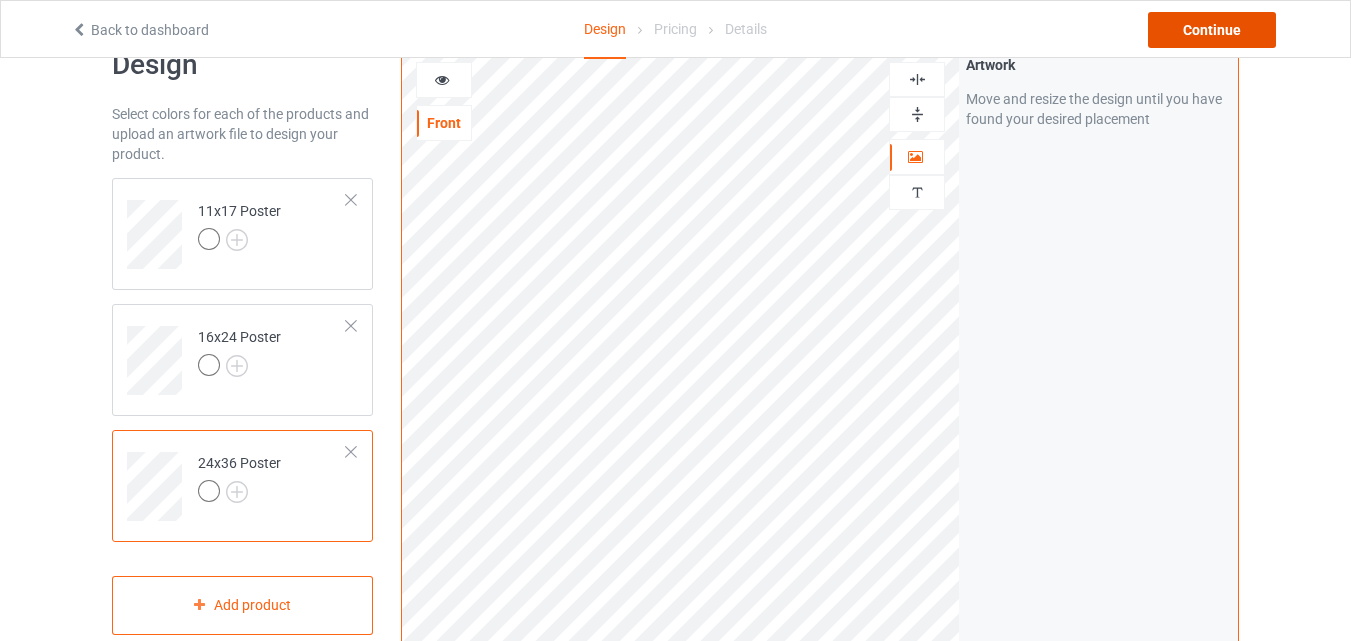 click on "Continue" at bounding box center (1212, 30) 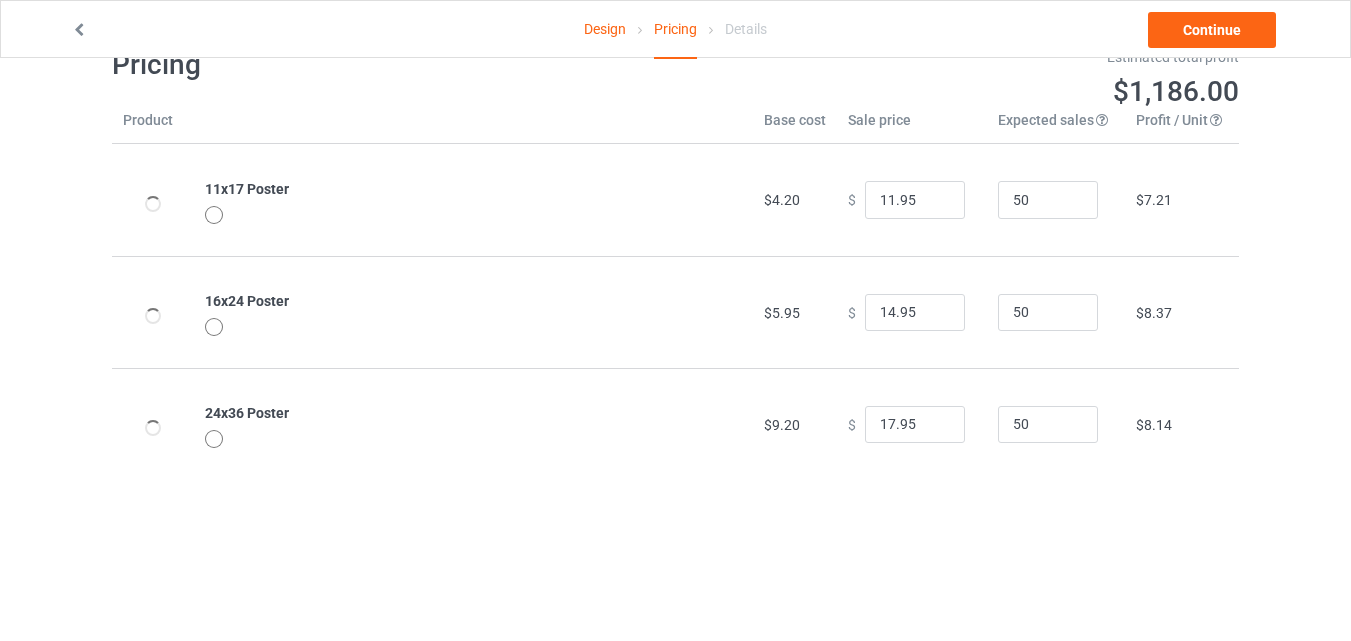 scroll, scrollTop: 0, scrollLeft: 0, axis: both 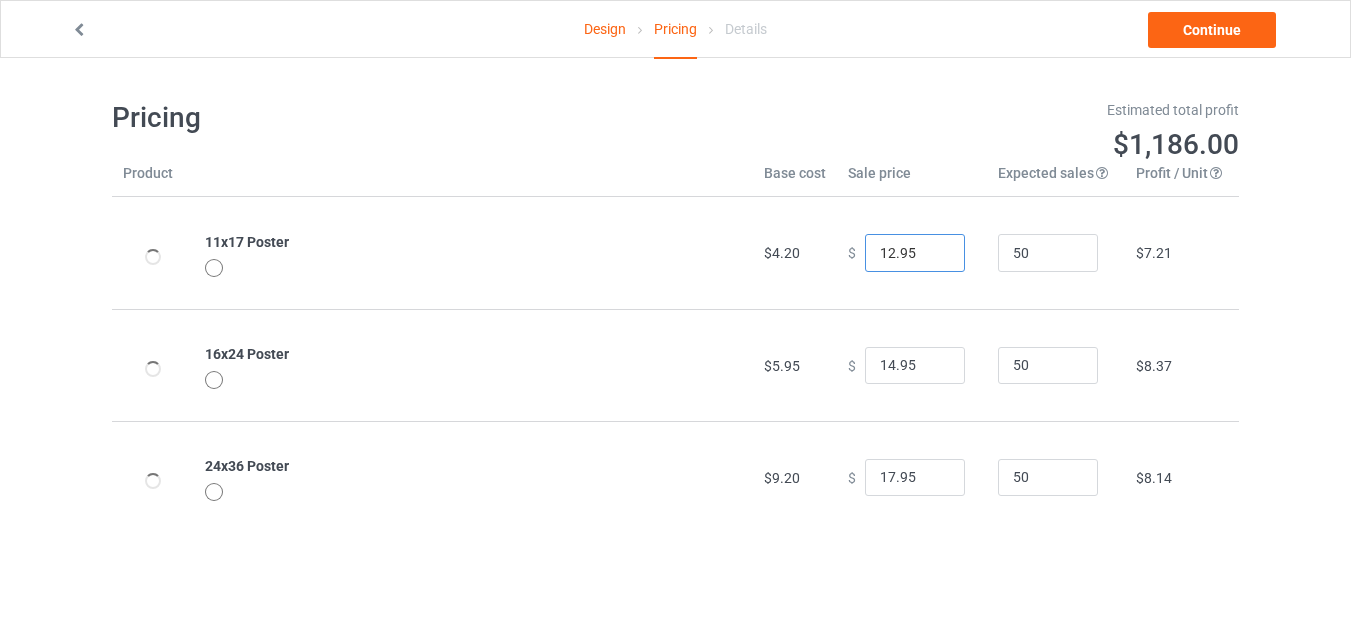 click on "12.95" at bounding box center (915, 253) 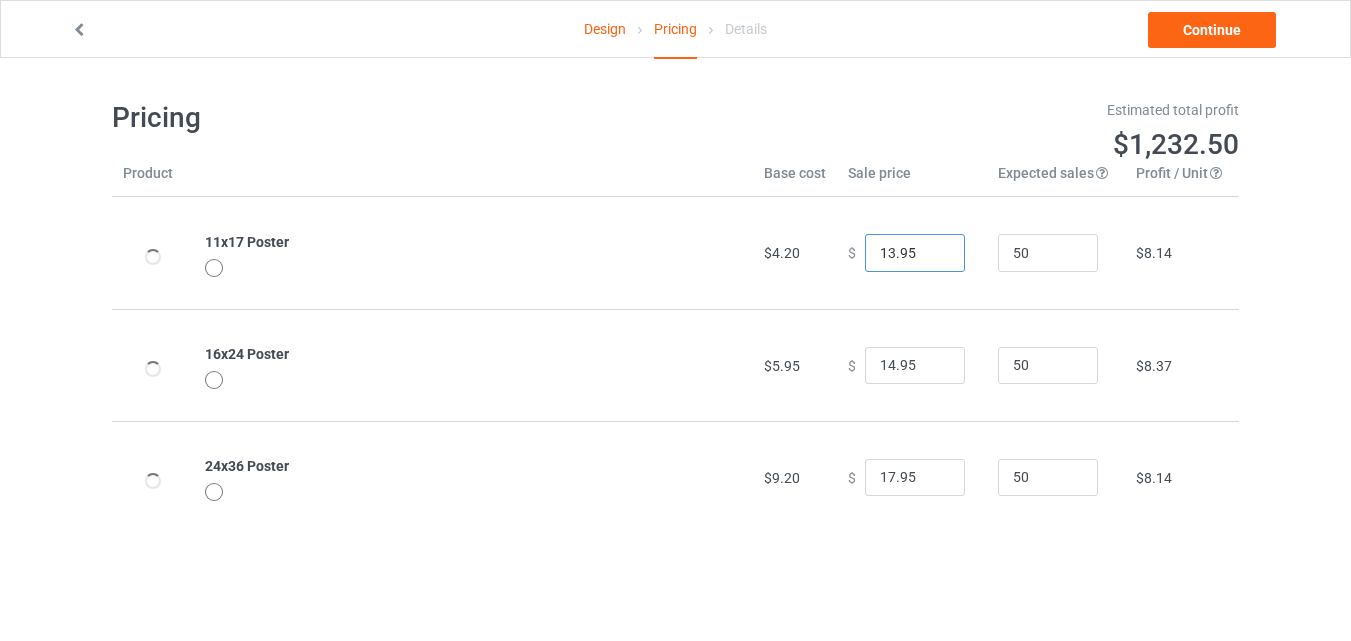 type on "13.95" 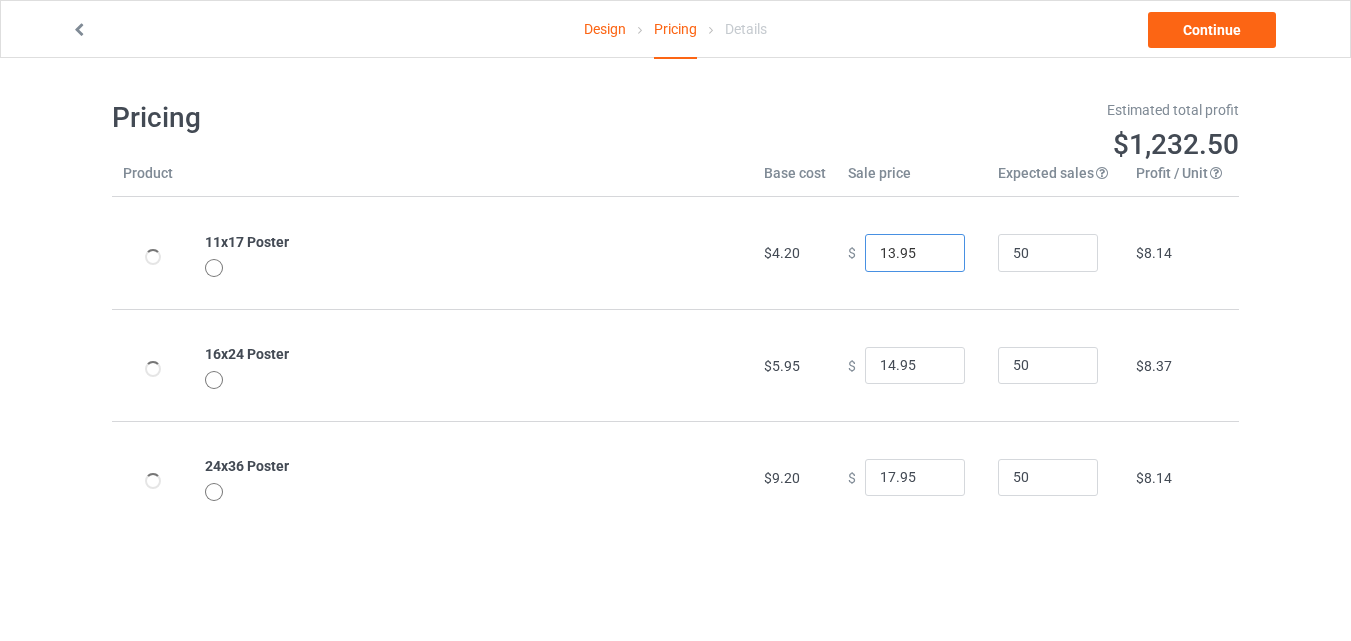 click on "13.95" at bounding box center [915, 253] 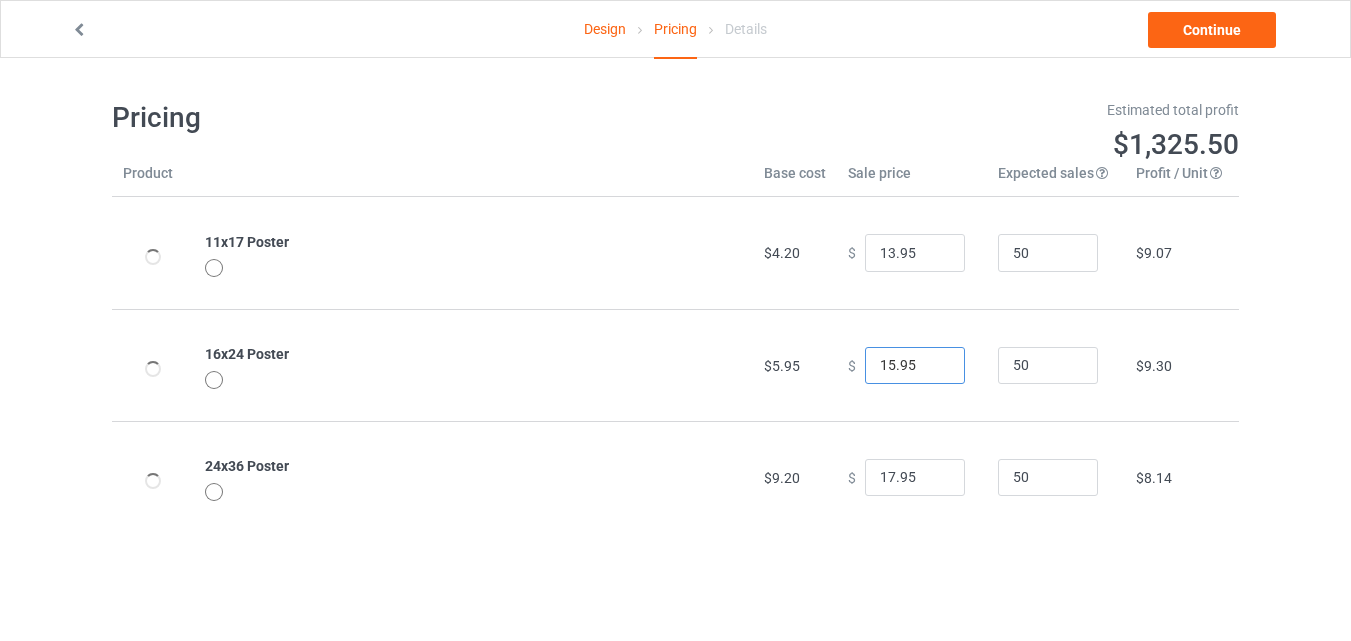 type on "15.95" 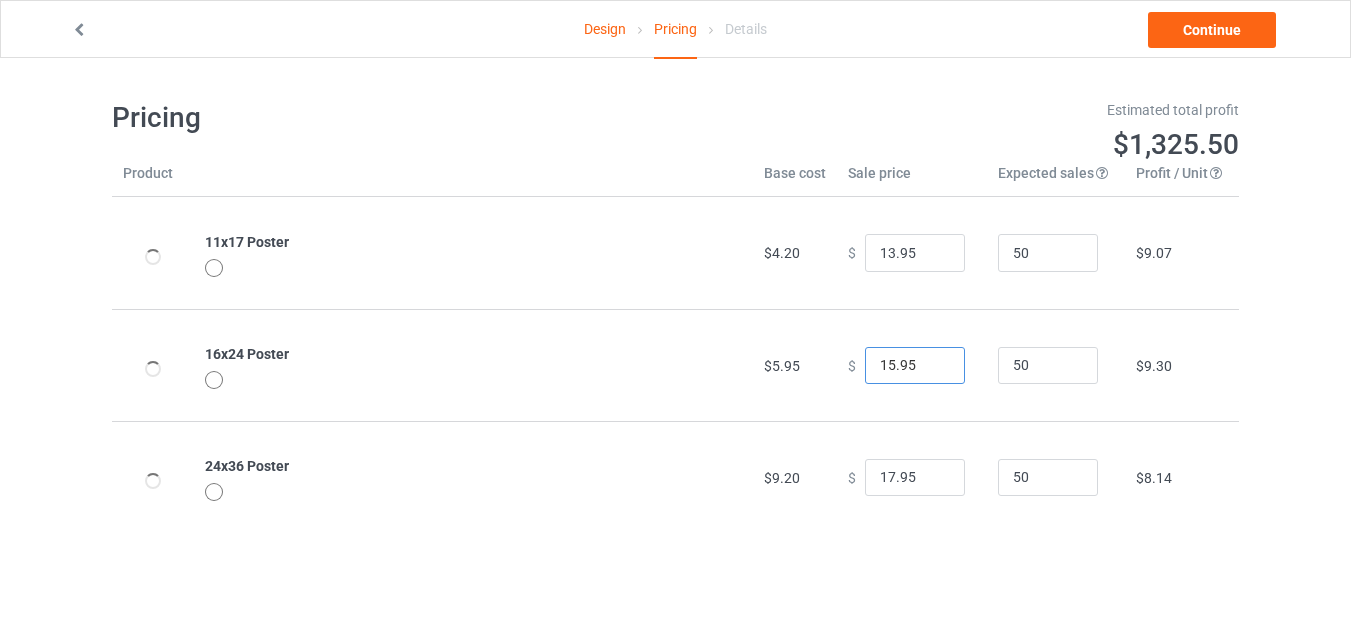 click on "15.95" at bounding box center (915, 366) 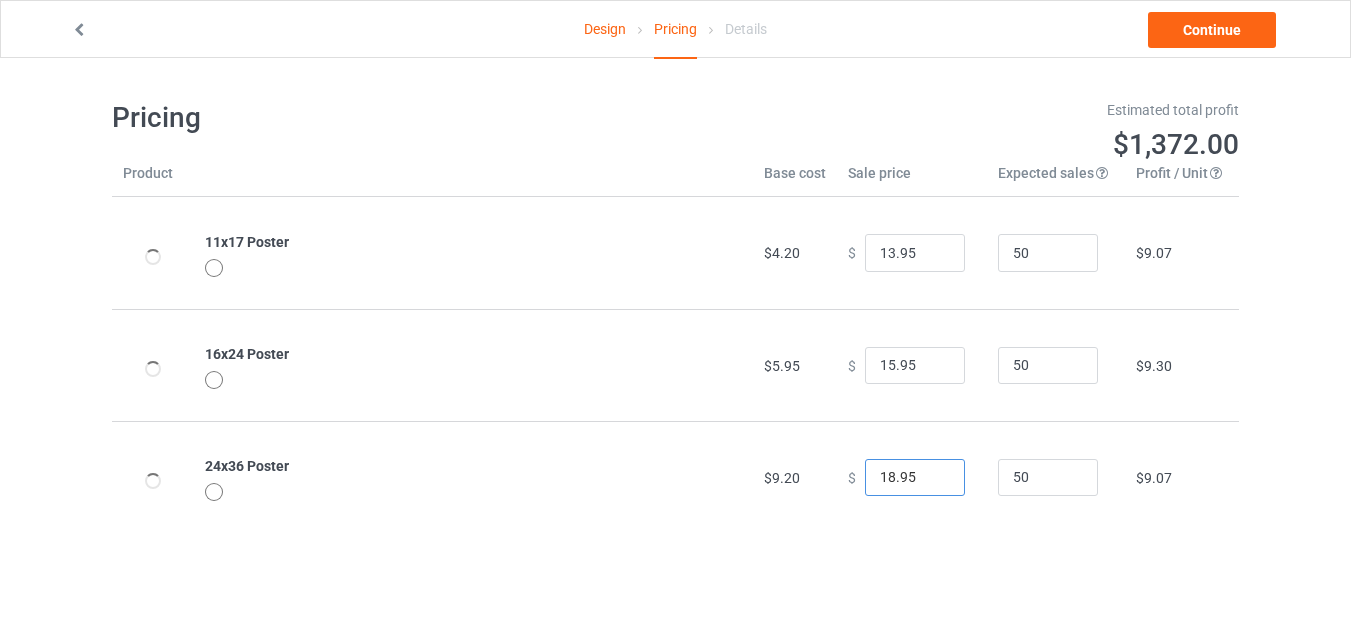 type on "18.95" 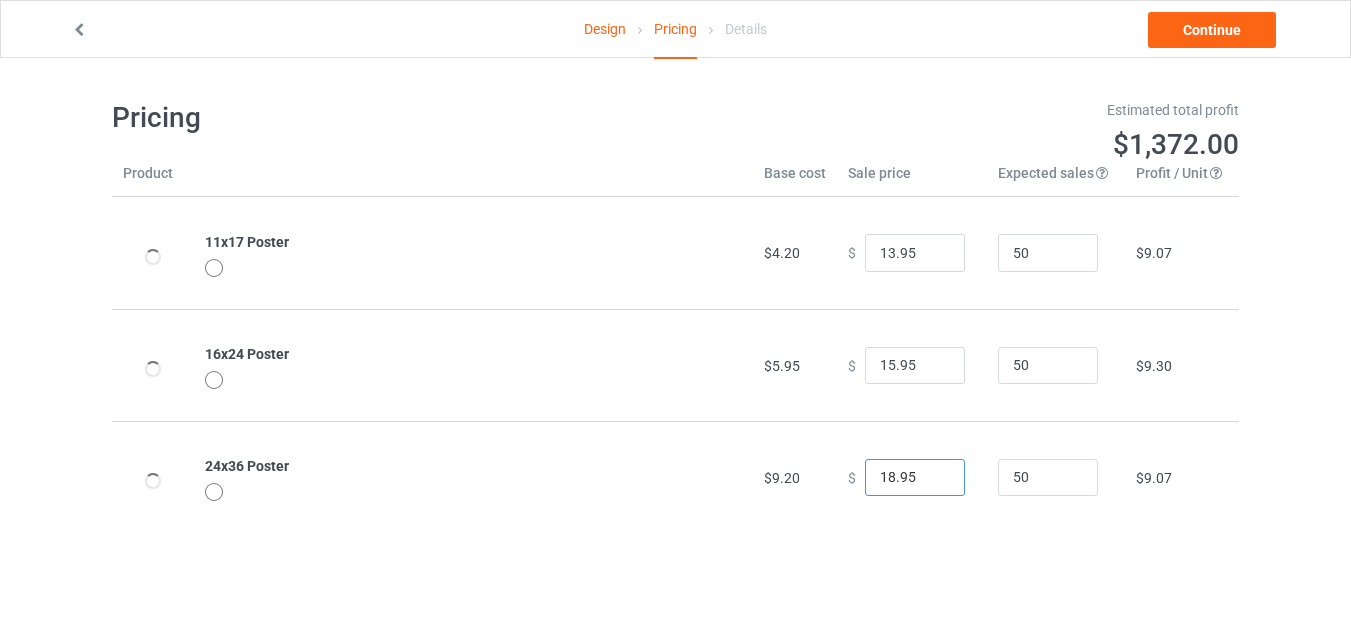 click on "18.95" at bounding box center (915, 478) 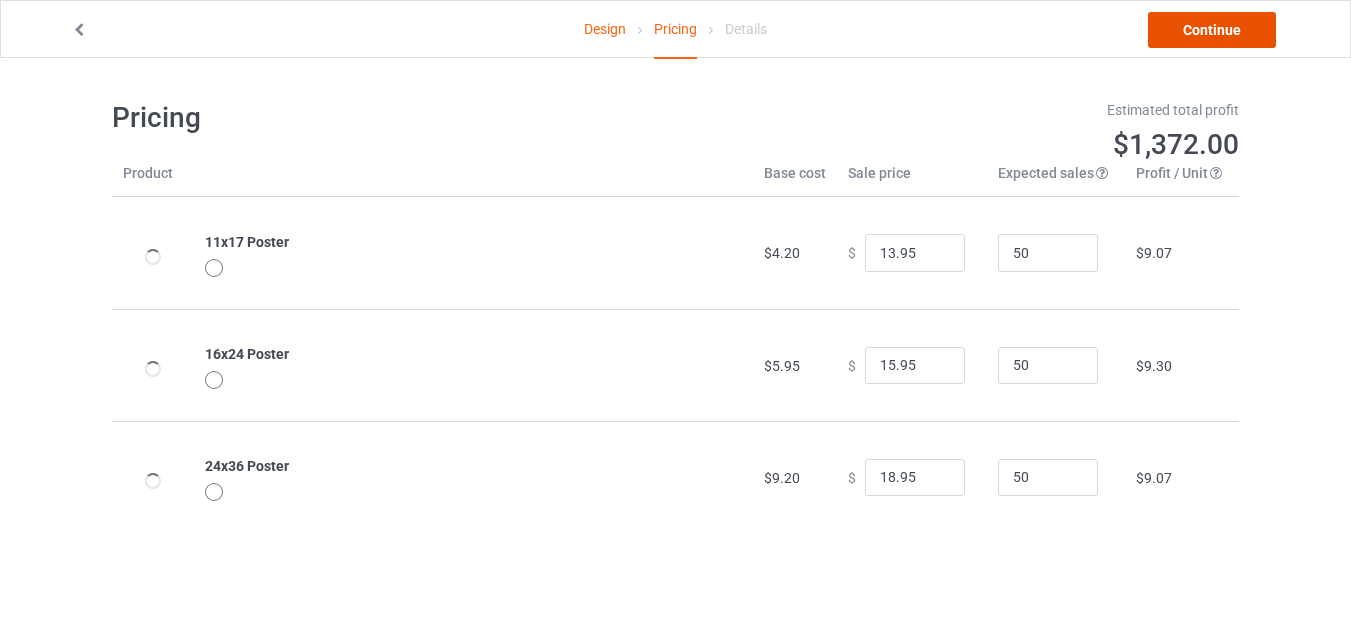 click on "Continue" at bounding box center (1212, 30) 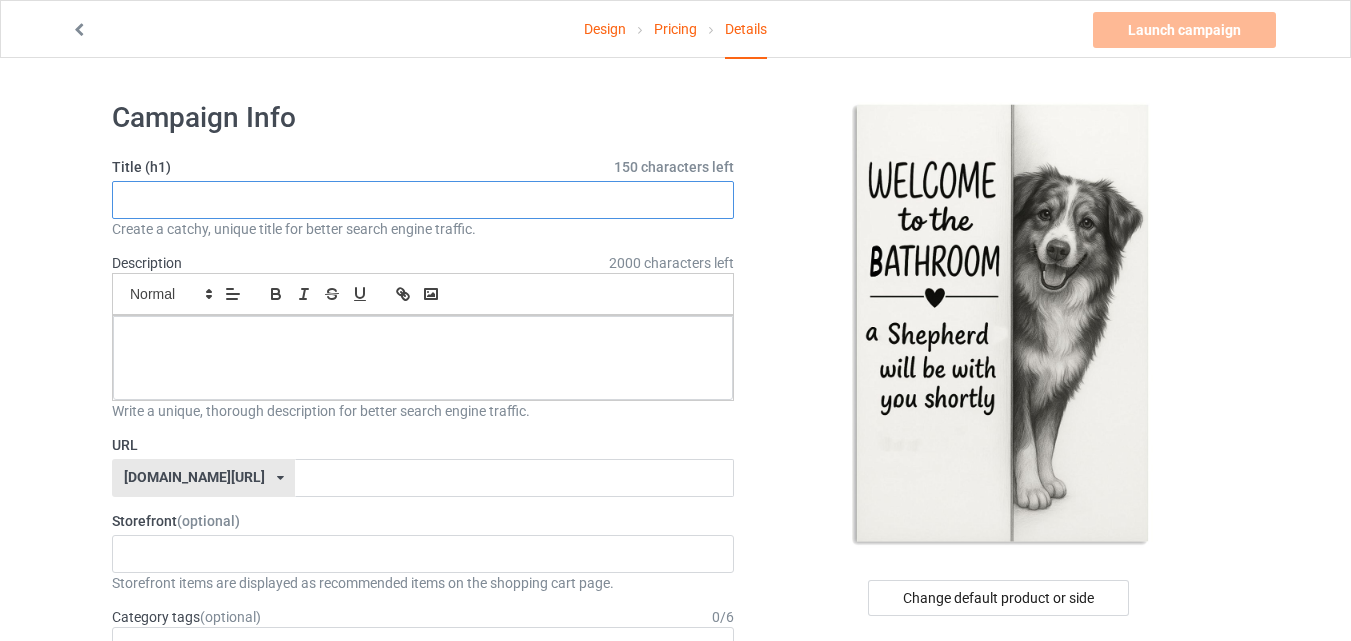 click at bounding box center [423, 200] 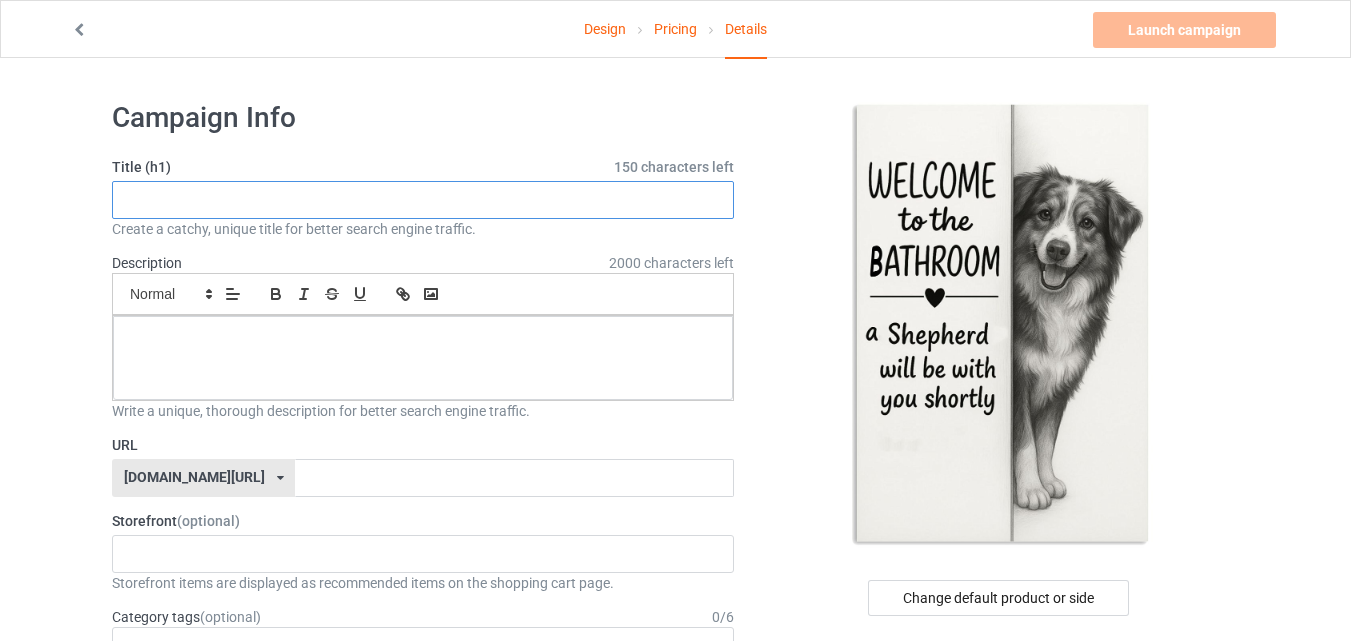 paste on "Australian Shepherd" 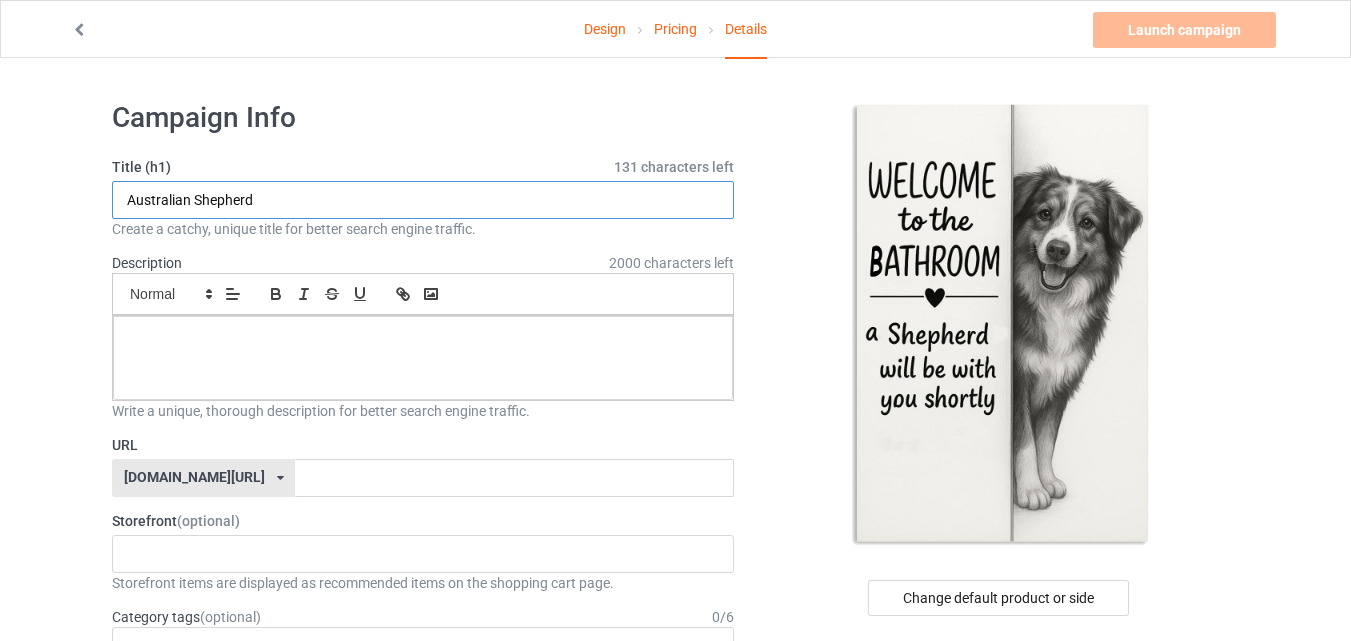 drag, startPoint x: 306, startPoint y: 196, endPoint x: 123, endPoint y: 202, distance: 183.09833 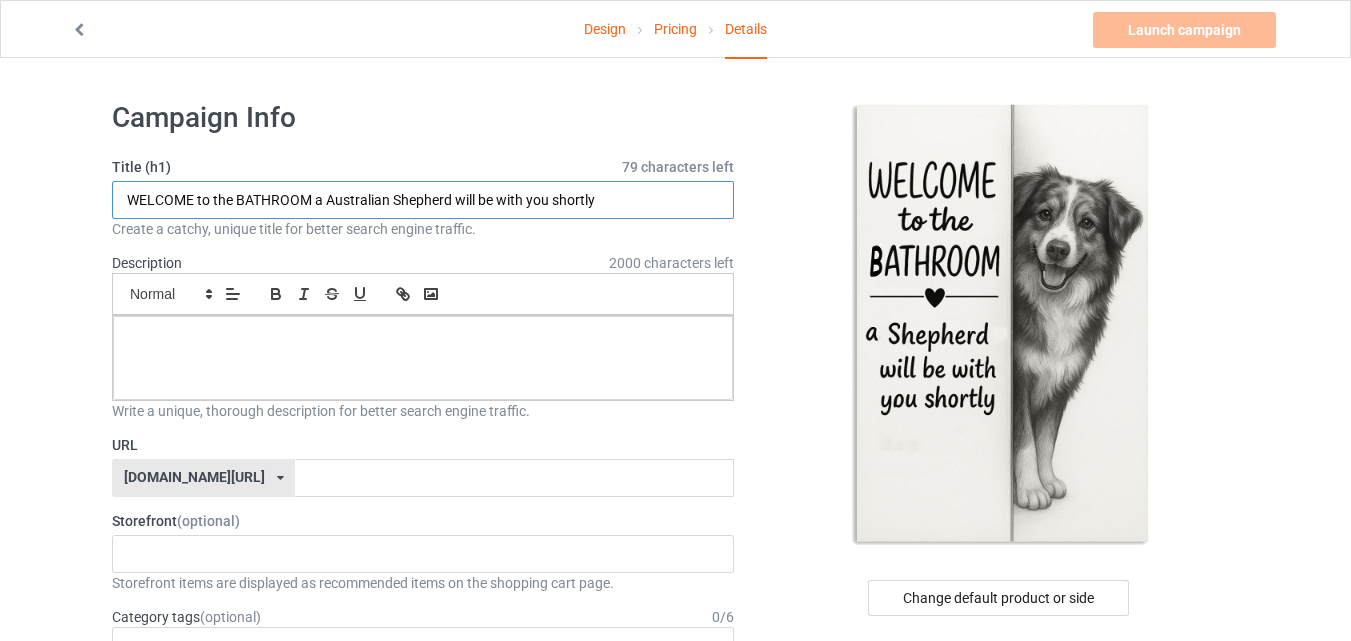 type on "WELCOME to the BATHROOM a Australian Shepherd will be with you shortly" 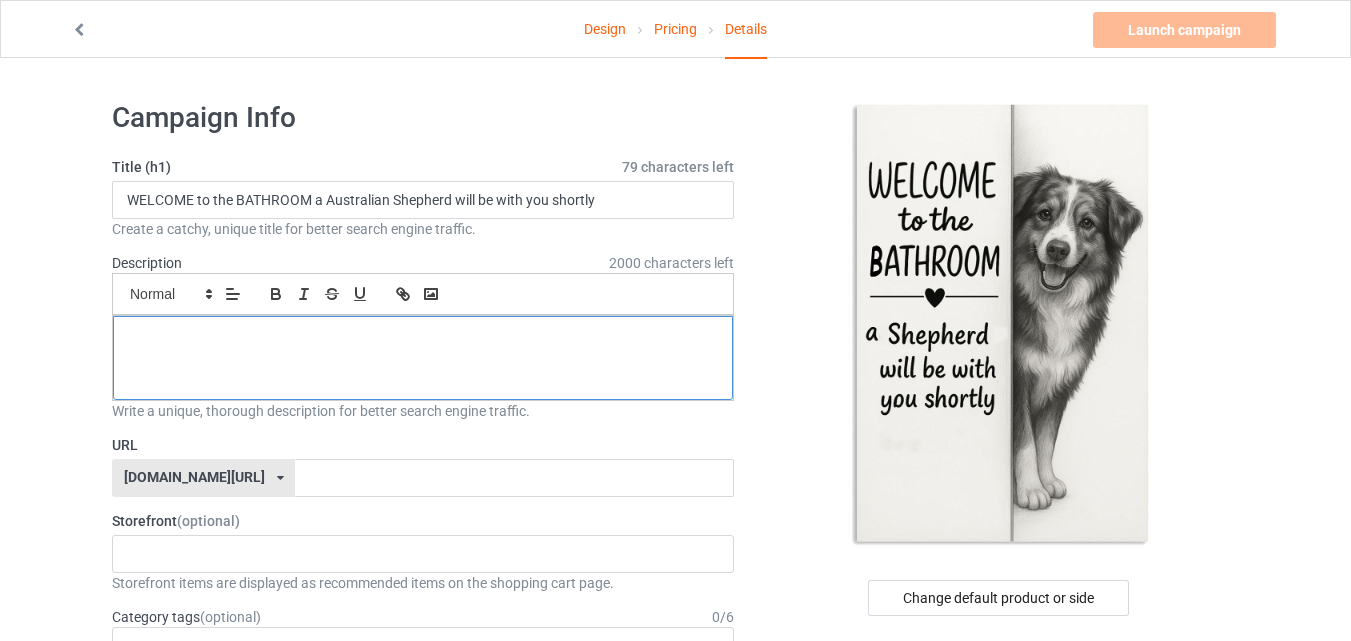 click at bounding box center [423, 358] 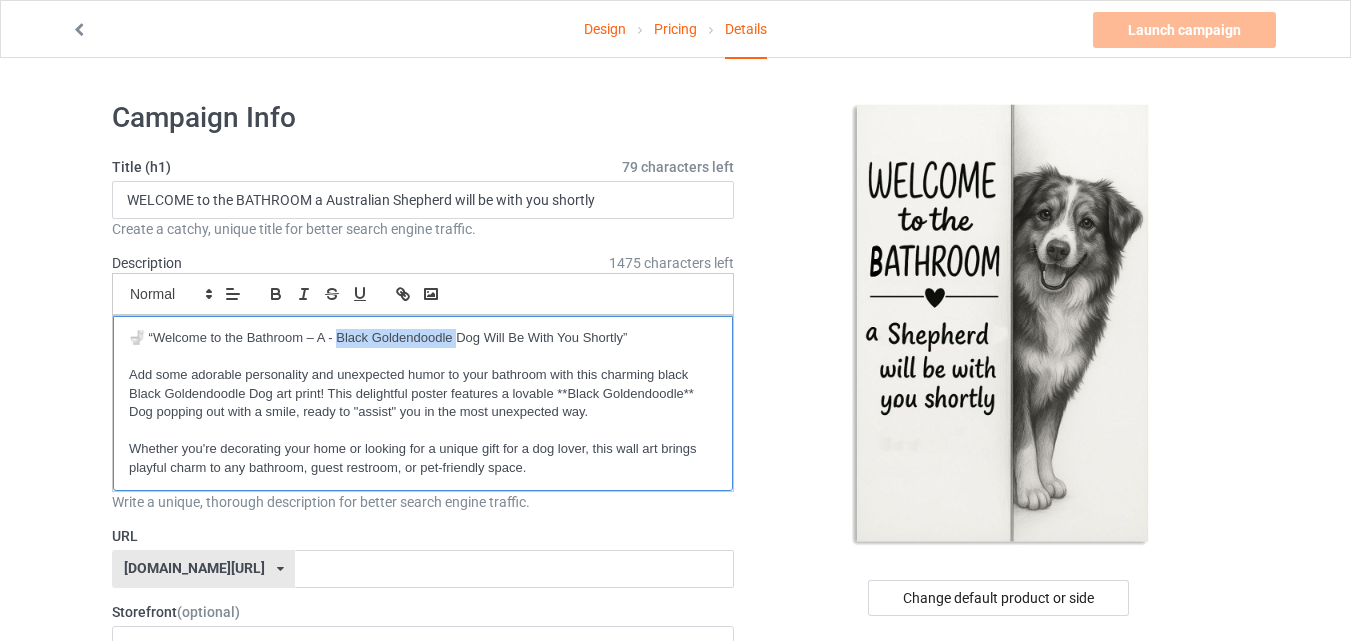 drag, startPoint x: 336, startPoint y: 334, endPoint x: 455, endPoint y: 343, distance: 119.33985 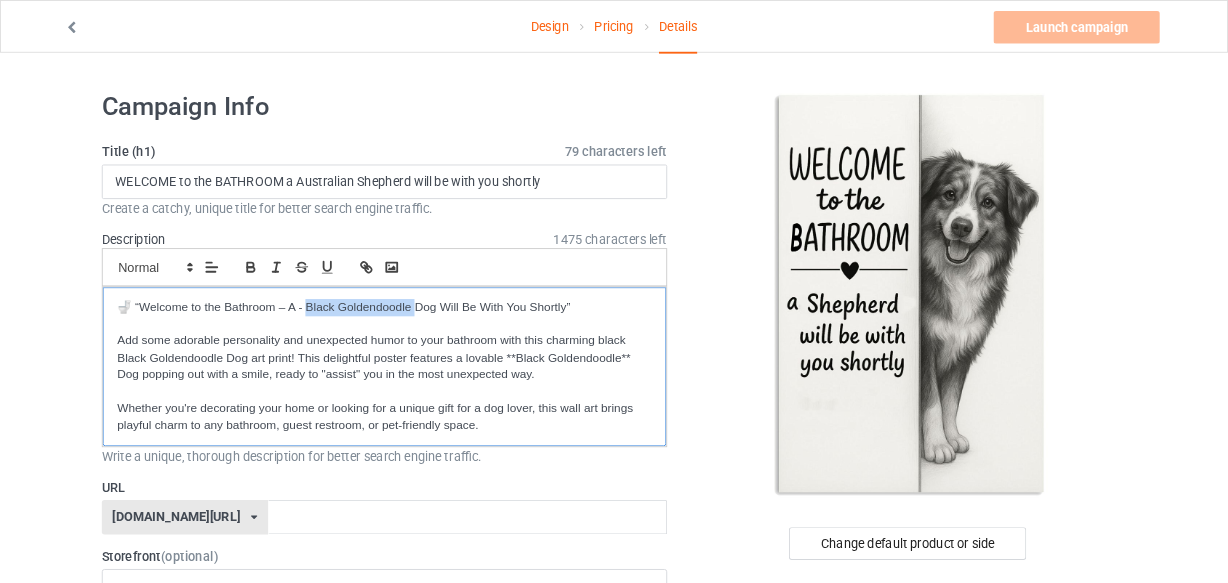 scroll, scrollTop: 0, scrollLeft: 0, axis: both 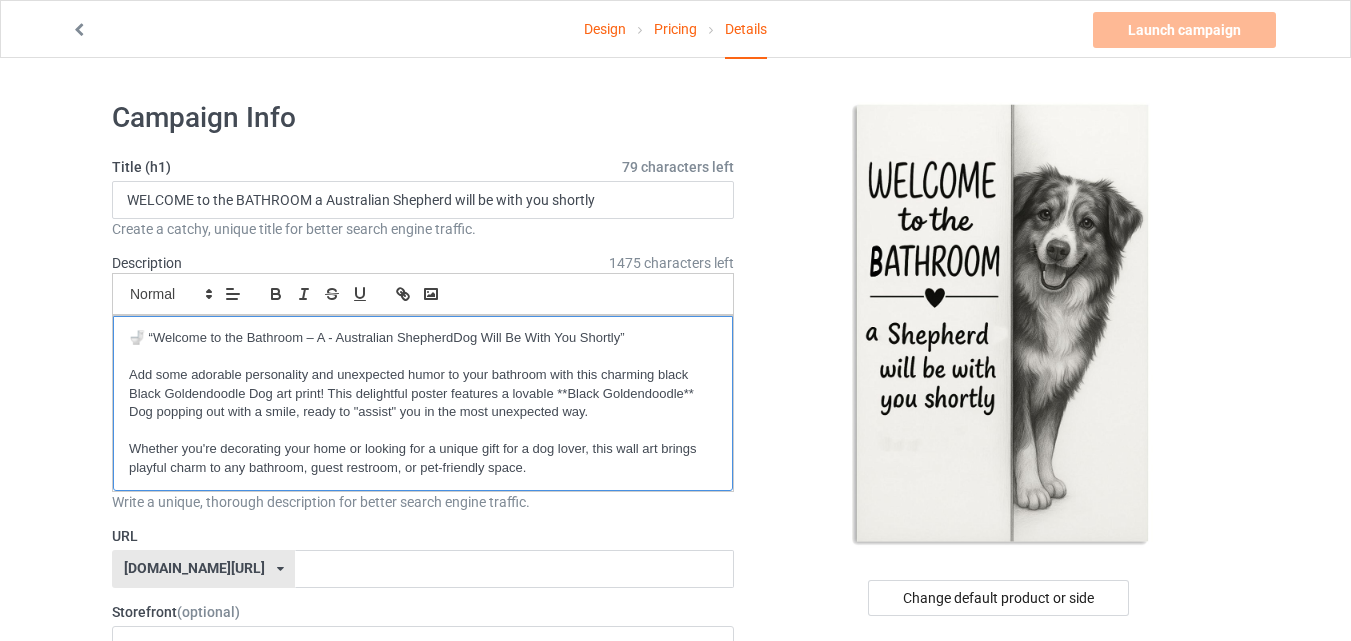 type 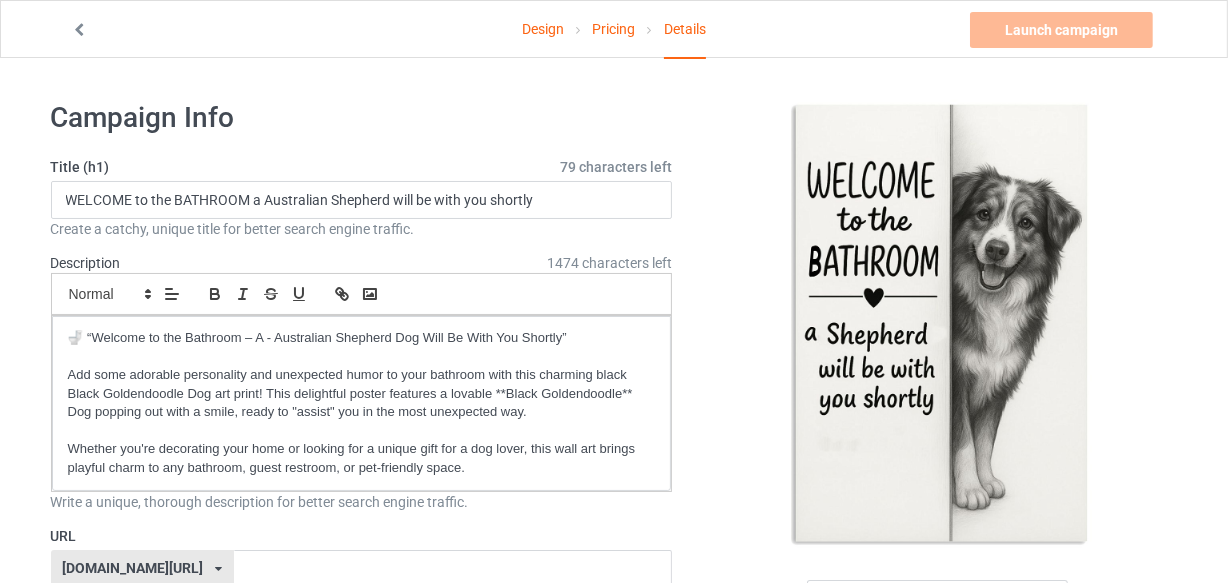 drag, startPoint x: 1365, startPoint y: 1, endPoint x: 634, endPoint y: 228, distance: 765.4345 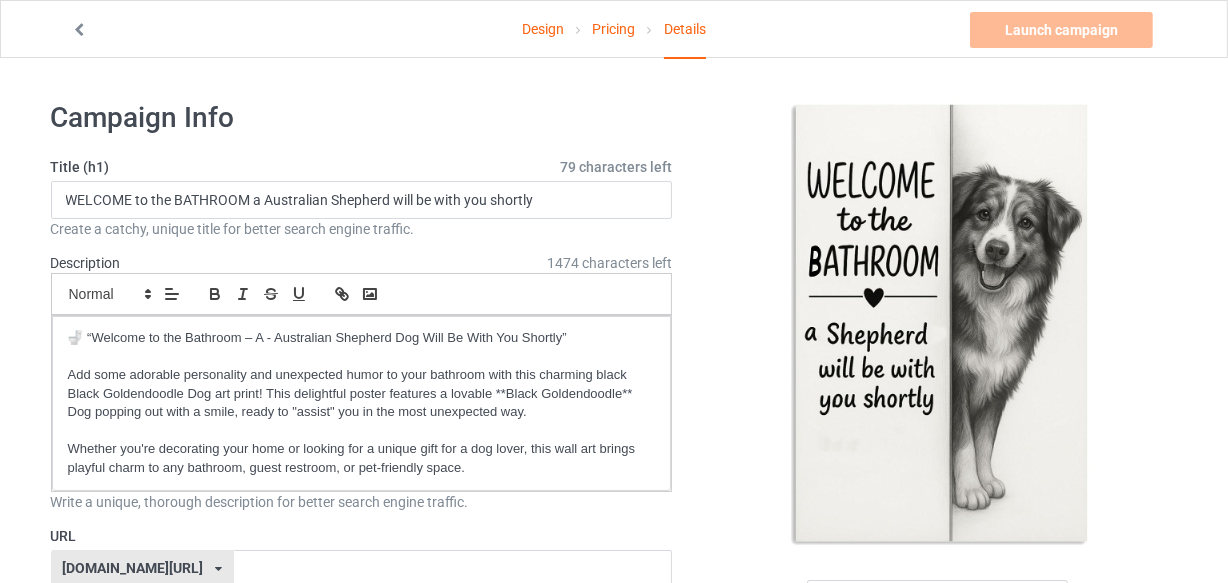 click on "Create a catchy, unique title for better search engine traffic." 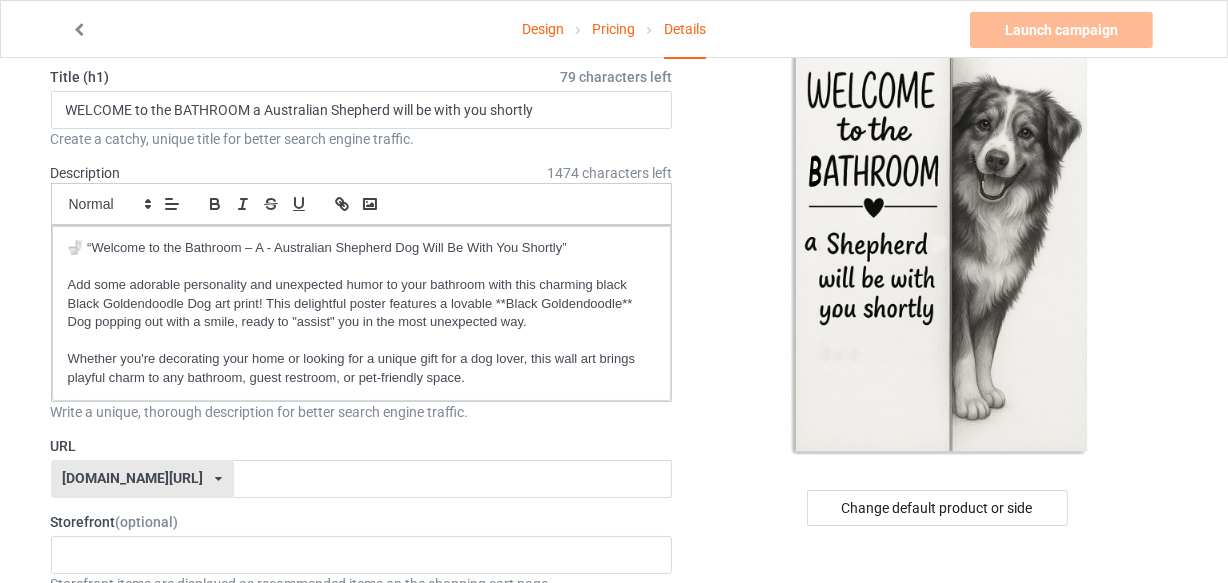 scroll, scrollTop: 181, scrollLeft: 0, axis: vertical 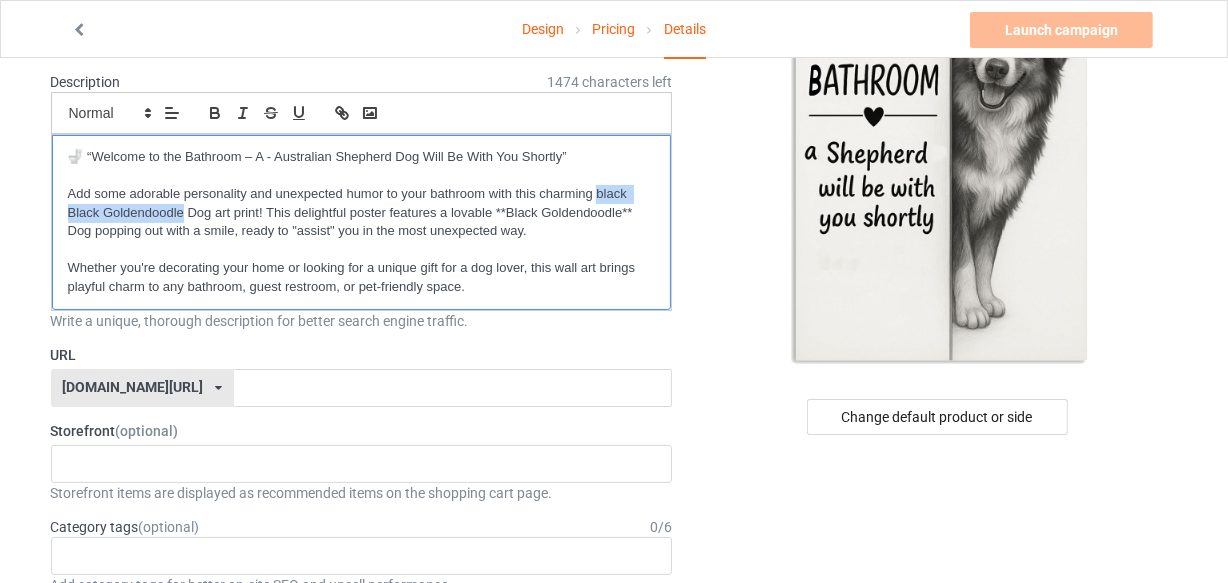 drag, startPoint x: 598, startPoint y: 190, endPoint x: 181, endPoint y: 210, distance: 417.47934 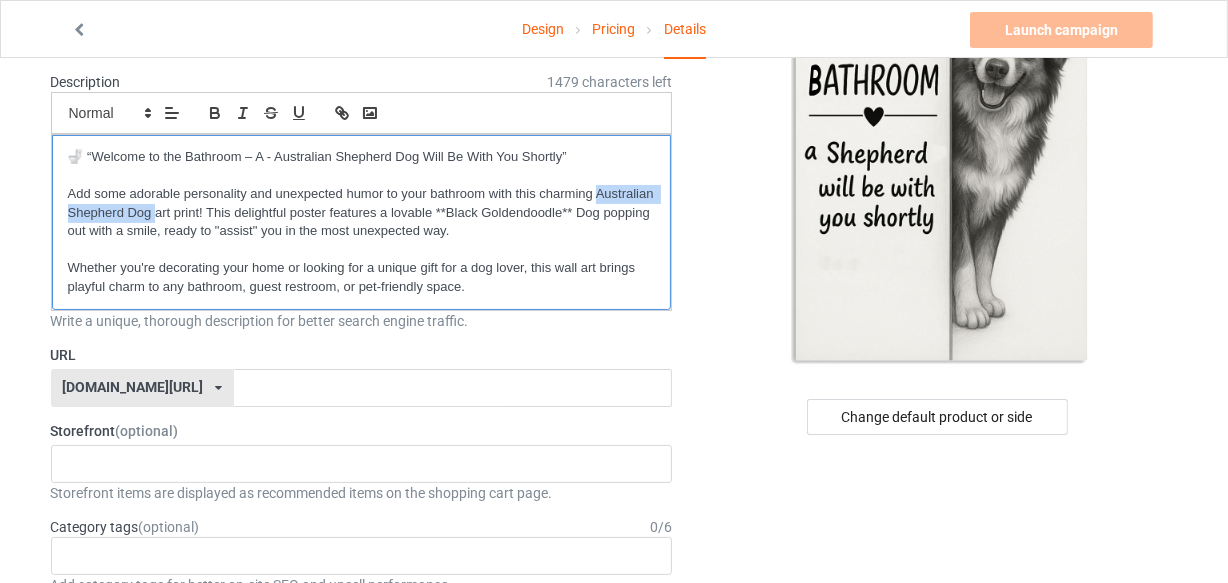 scroll, scrollTop: 0, scrollLeft: 0, axis: both 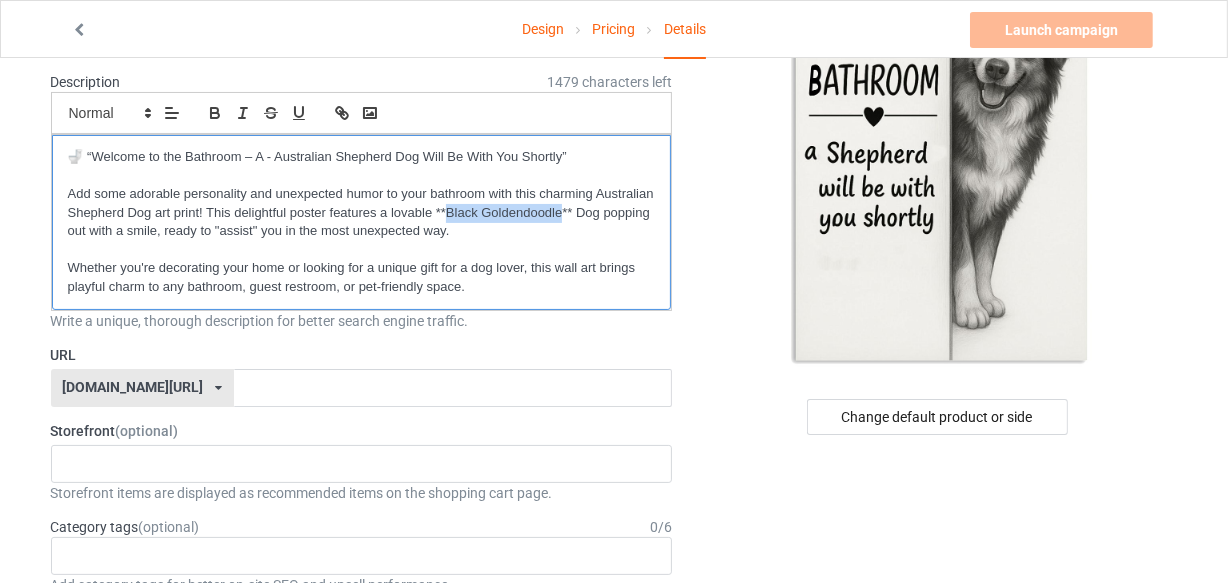 drag, startPoint x: 449, startPoint y: 210, endPoint x: 563, endPoint y: 211, distance: 114.00439 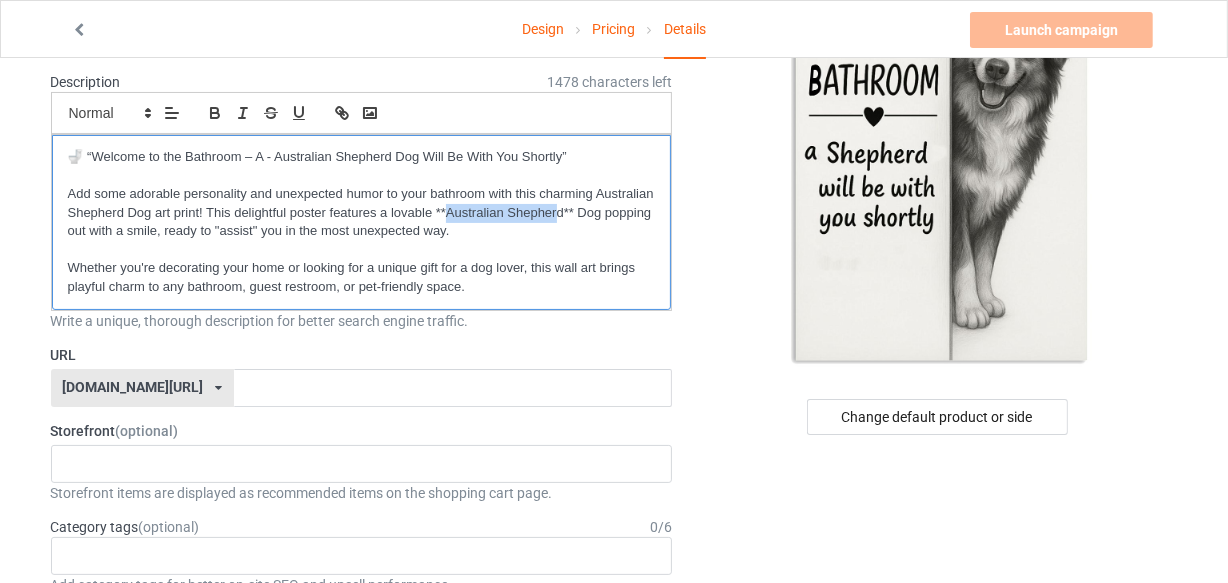 scroll, scrollTop: 0, scrollLeft: 0, axis: both 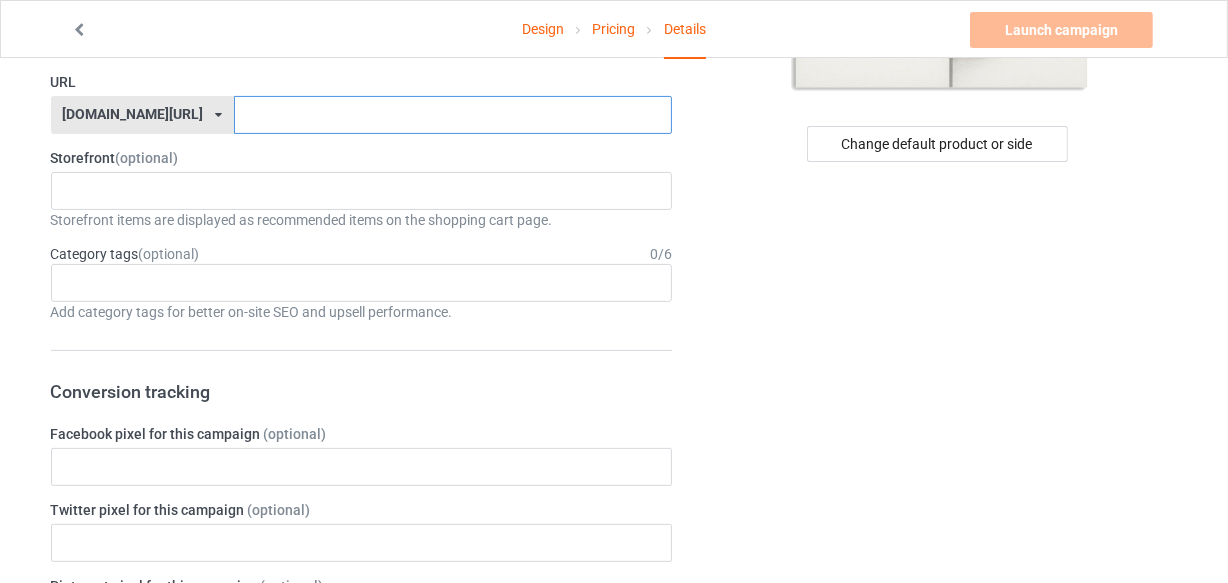 click at bounding box center [453, 115] 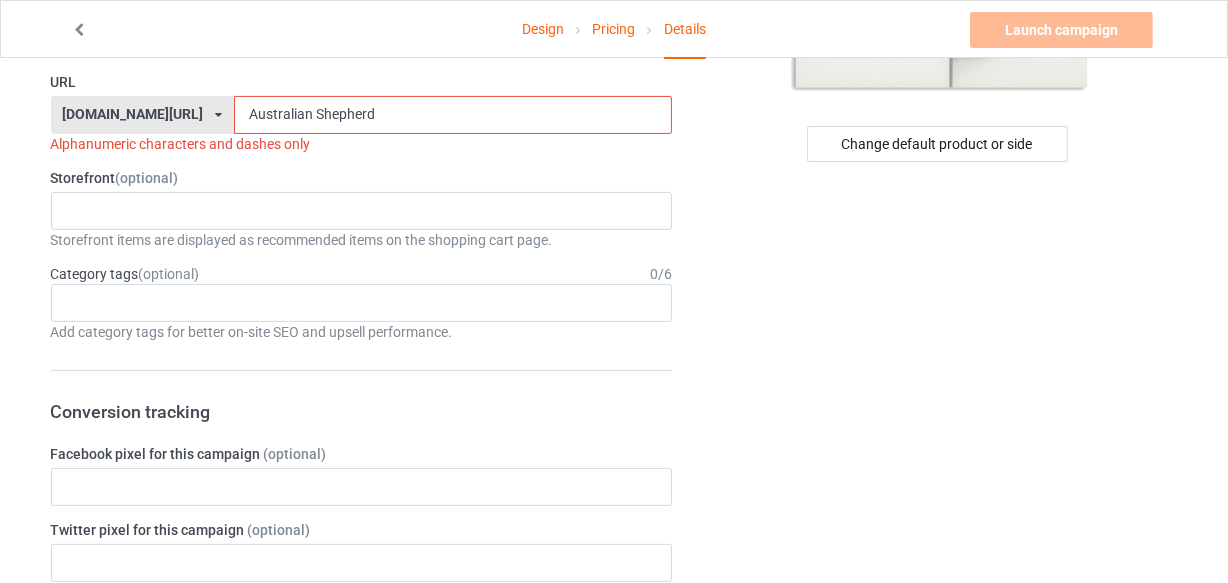 click on "Australian Shepherd" at bounding box center [453, 115] 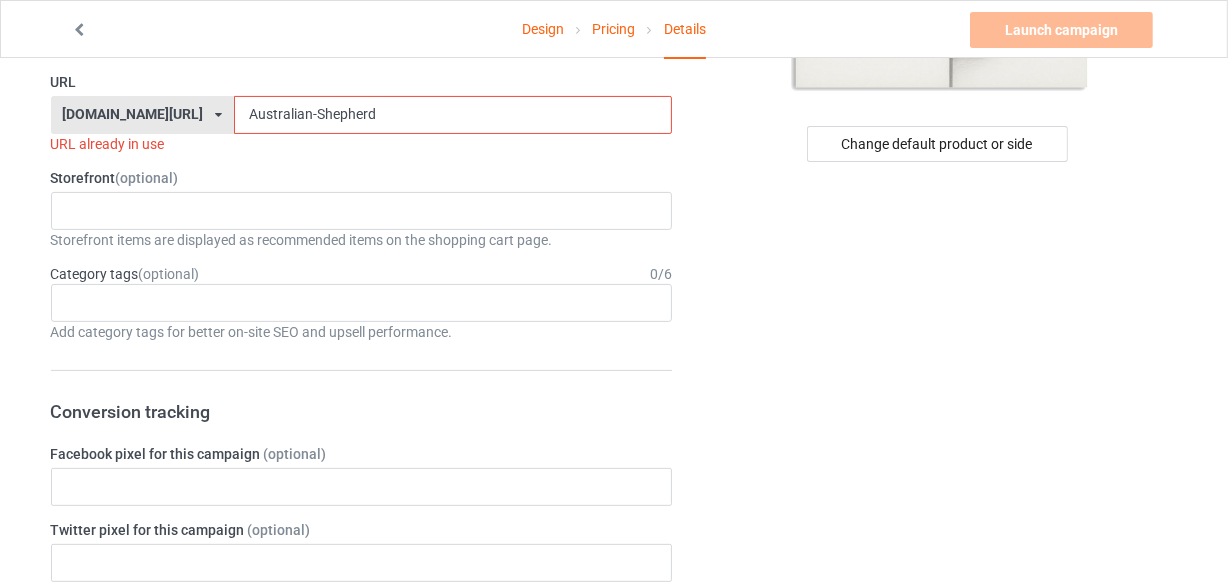 click on "Australian-Shepherd" at bounding box center (453, 115) 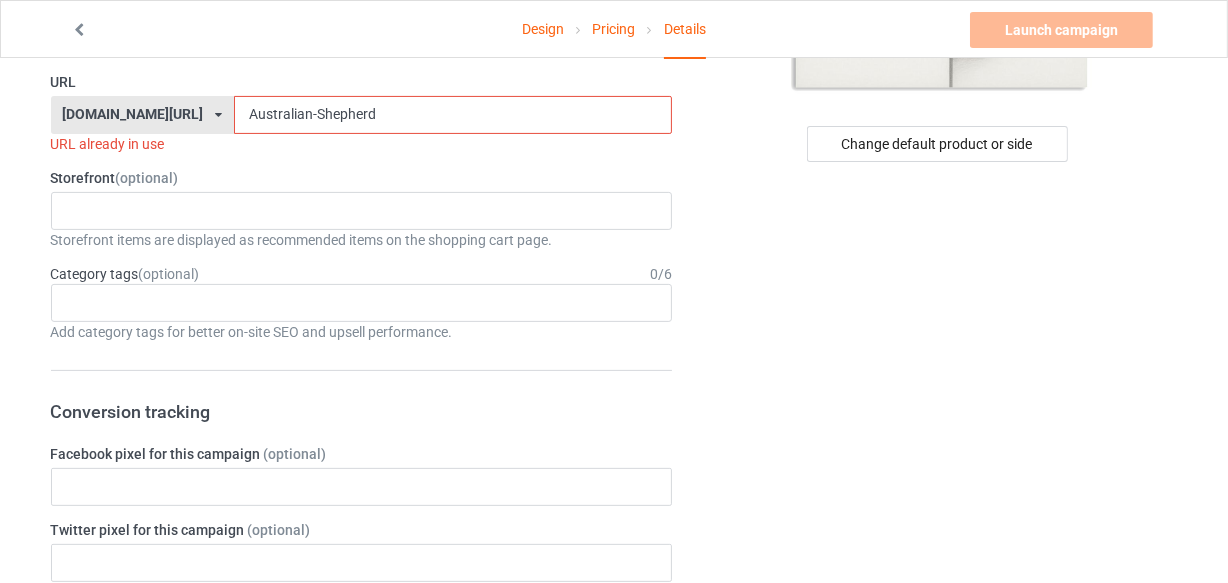 click on "Australian-Shepherd" at bounding box center (453, 115) 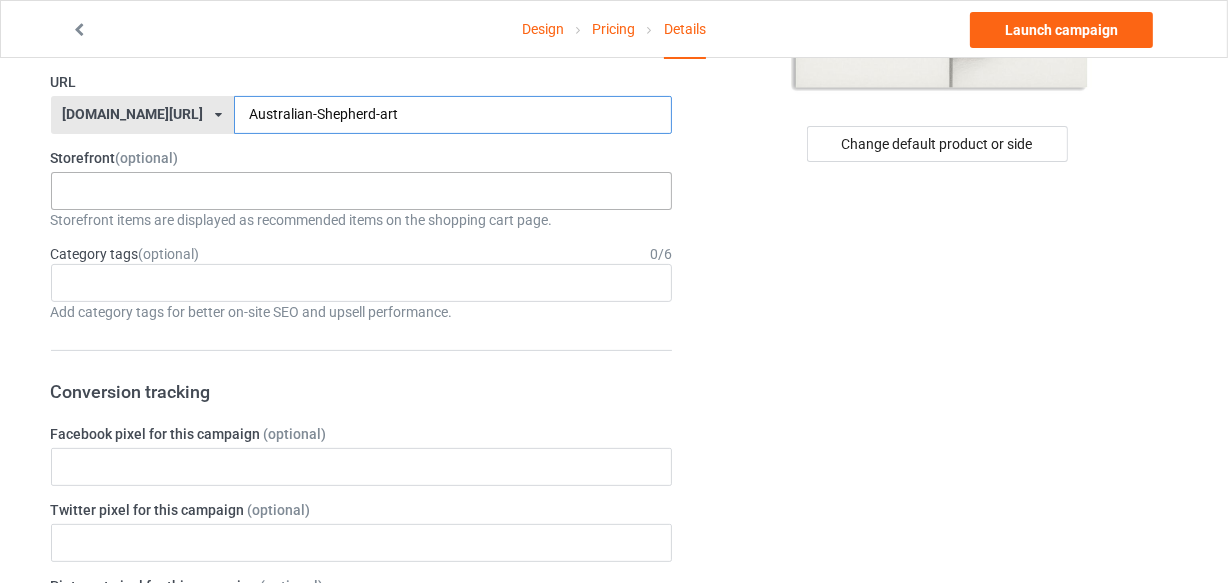 type on "Australian-Shepherd-art" 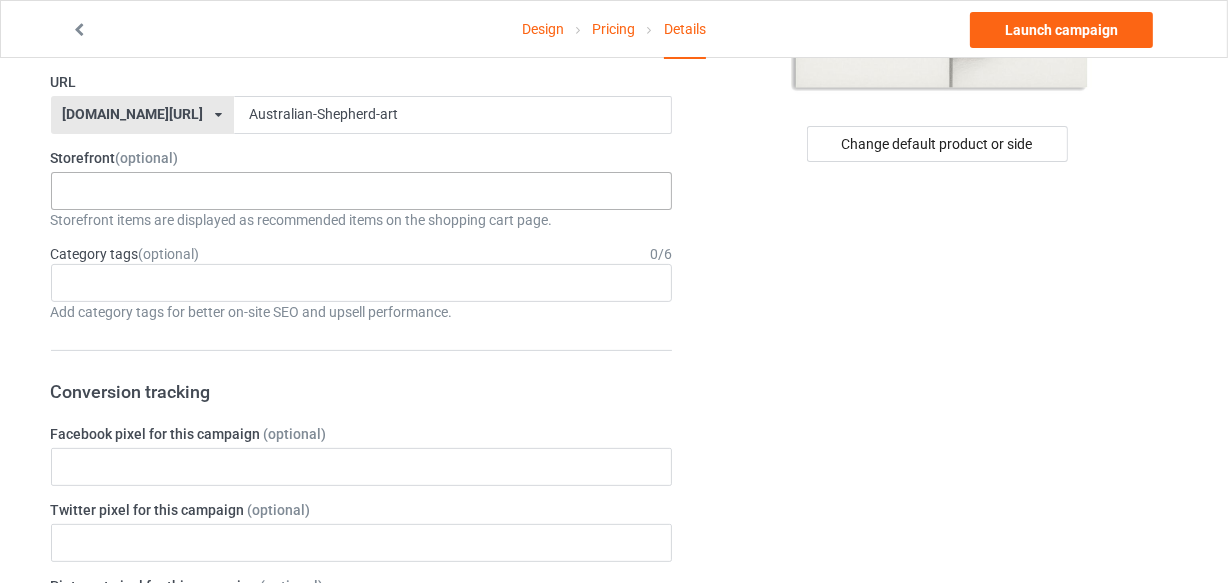 click on "LOOFDOGS  6625e2e5548ffa0031acfe30" at bounding box center (362, 191) 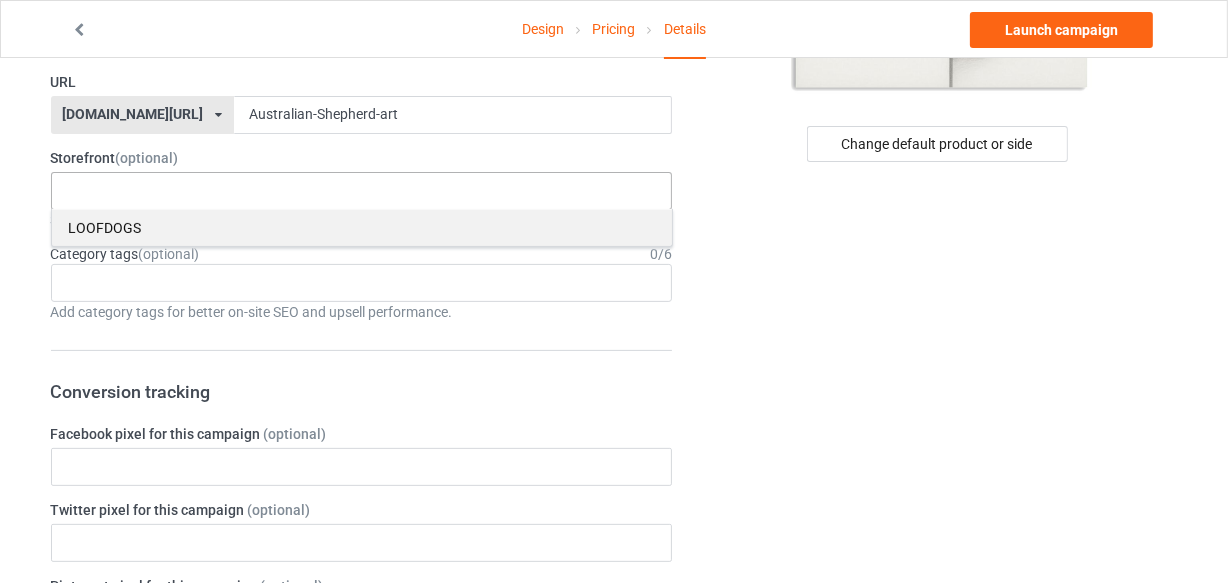 click on "LOOFDOGS" at bounding box center (362, 227) 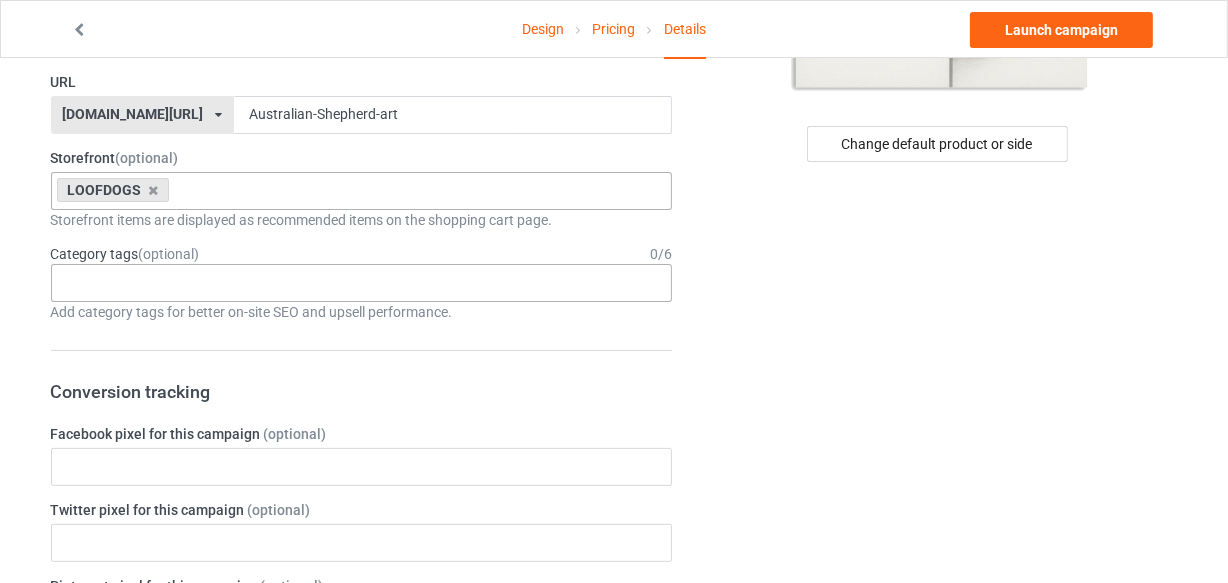 click on "Age > 1-19 > 1 Age > 1-12 Months > 1 Month Age > 1-12 Months Age > 1-19 Age > 1-19 > 10 Age > 1-12 Months > 10 Month Age > 80-100 > 100 Sports > Running > 10K Run Age > 1-19 > 11 Age > 1-12 Months > 11 Month Age > 1-19 > 12 Age > 1-12 Months > 12 Month Age > 1-19 > 13 Age > 1-19 > 14 Age > 1-19 > 15 Sports > Running > 15K Run Age > 1-19 > 16 Age > 1-19 > 17 Age > 1-19 > 18 Age > 1-19 > 19 Age > Decades > 1920s Age > Decades > 1930s Age > Decades > 1940s Age > Decades > 1950s Age > Decades > 1960s Age > Decades > 1970s Age > Decades > 1980s Age > Decades > 1990s Age > 1-19 > 2 Age > 1-12 Months > 2 Month Age > 20-39 > 20 Age > 20-39 Age > Decades > 2000s Age > Decades > 2010s Age > 20-39 > 21 Age > 20-39 > 22 Age > 20-39 > 23 Age > 20-39 > 24 Age > 20-39 > 25 Age > 20-39 > 26 Age > 20-39 > 27 Age > 20-39 > 28 Age > 20-39 > 29 Age > 1-19 > 3 Age > 1-12 Months > 3 Month Sports > Basketball > 3-Pointer Age > 20-39 > 30 Age > 20-39 > 31 Age > 20-39 > 32 Age > 20-39 > 33 Age > 20-39 > 34 Age > 20-39 > 35 Age Jobs 1" at bounding box center [362, 283] 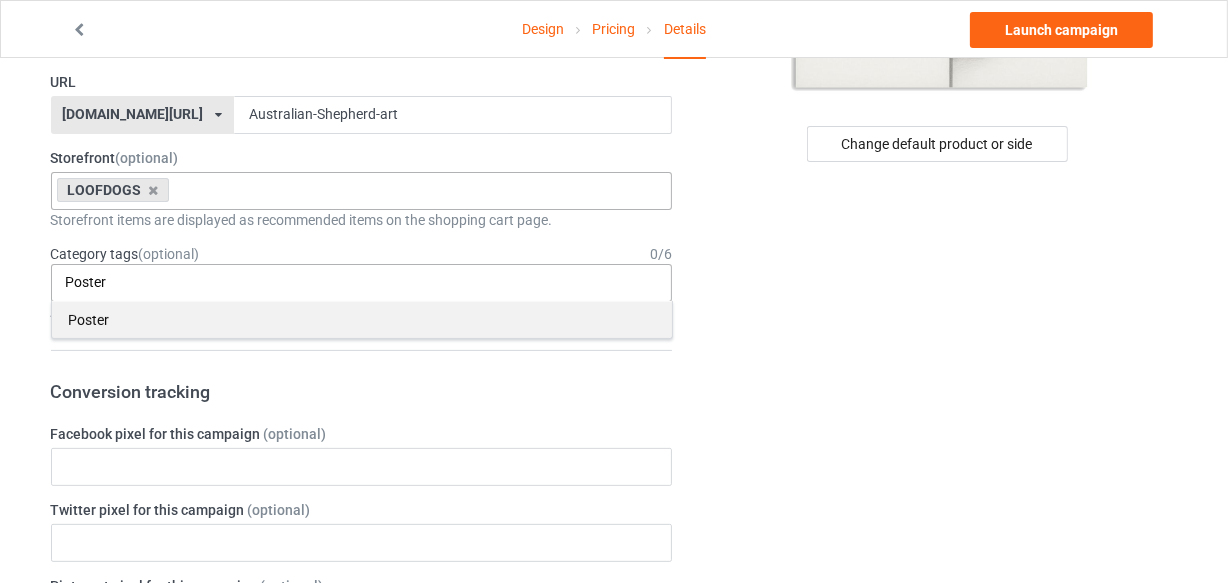type on "Poster" 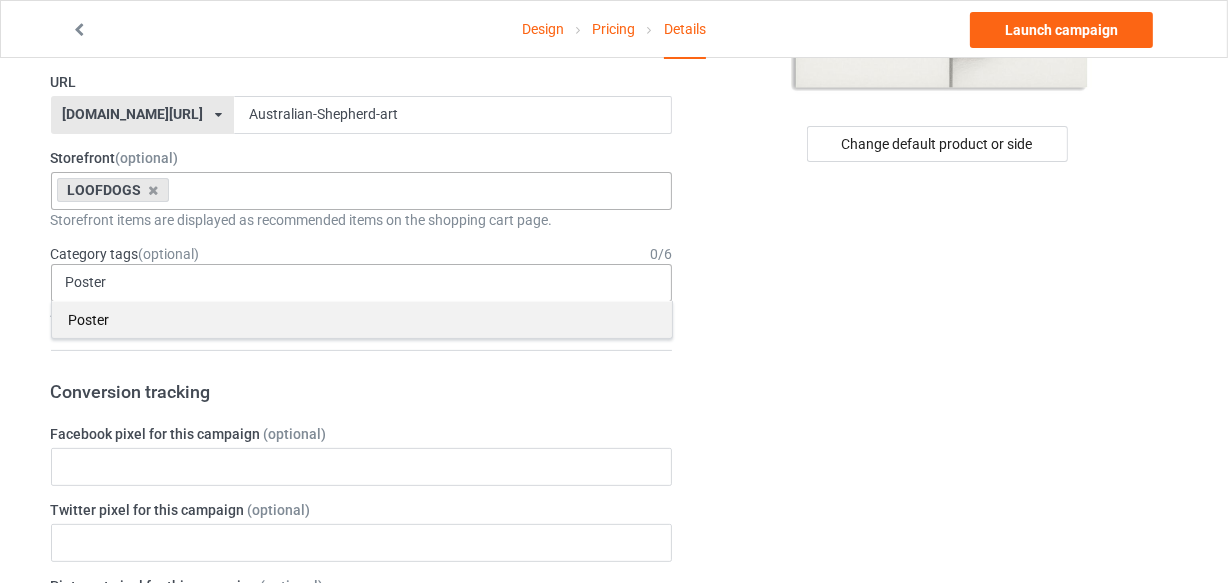 click on "Poster" at bounding box center [362, 319] 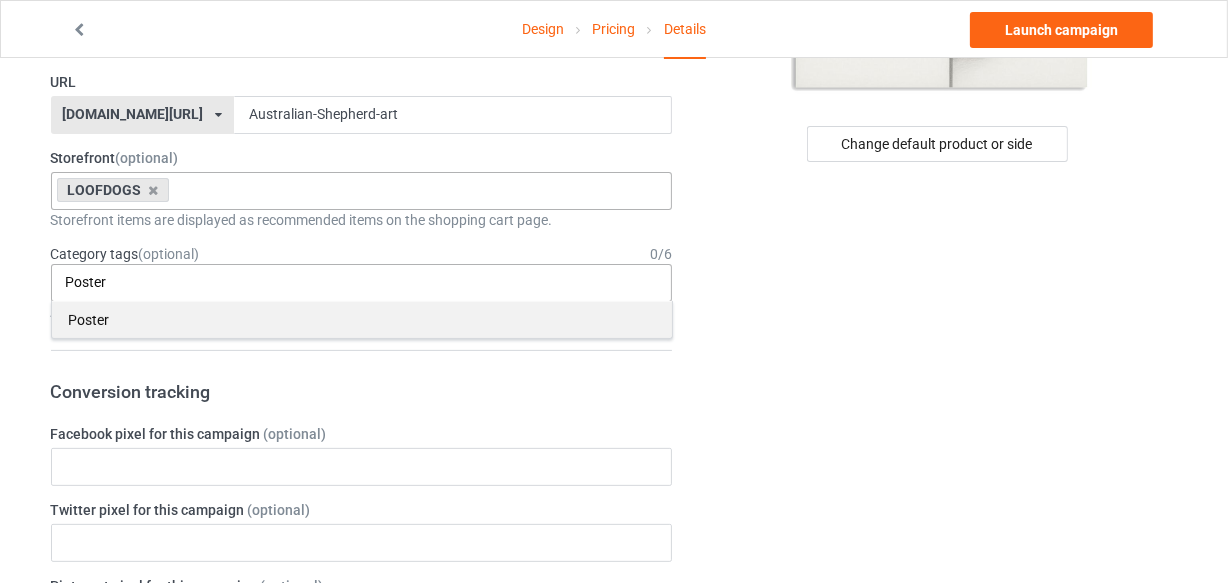 type 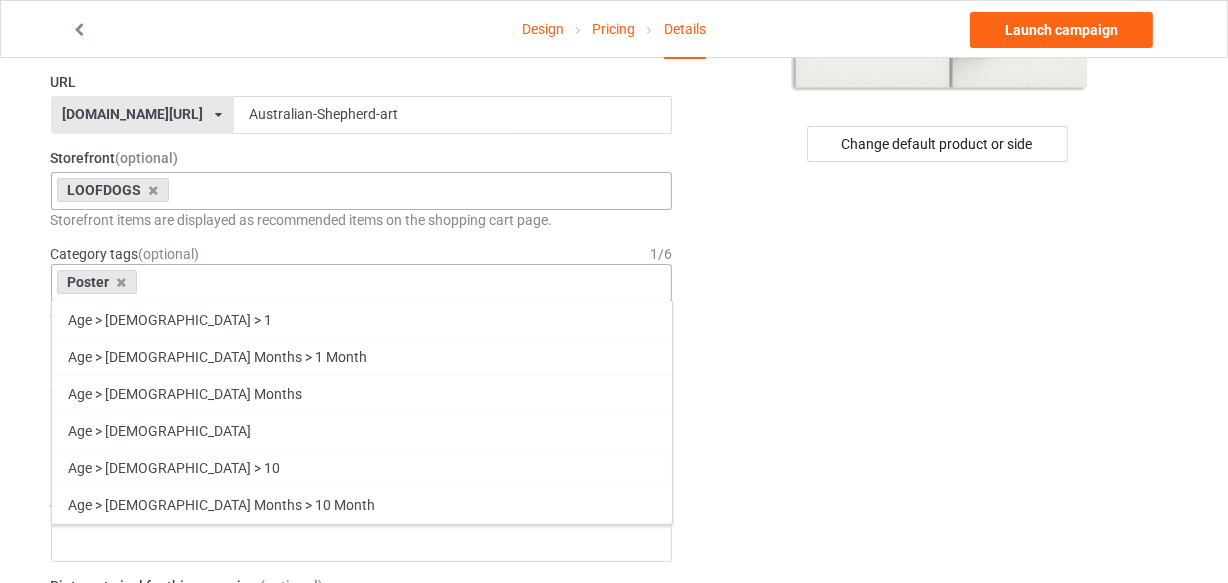 click on "Change default product or side" at bounding box center [938, 686] 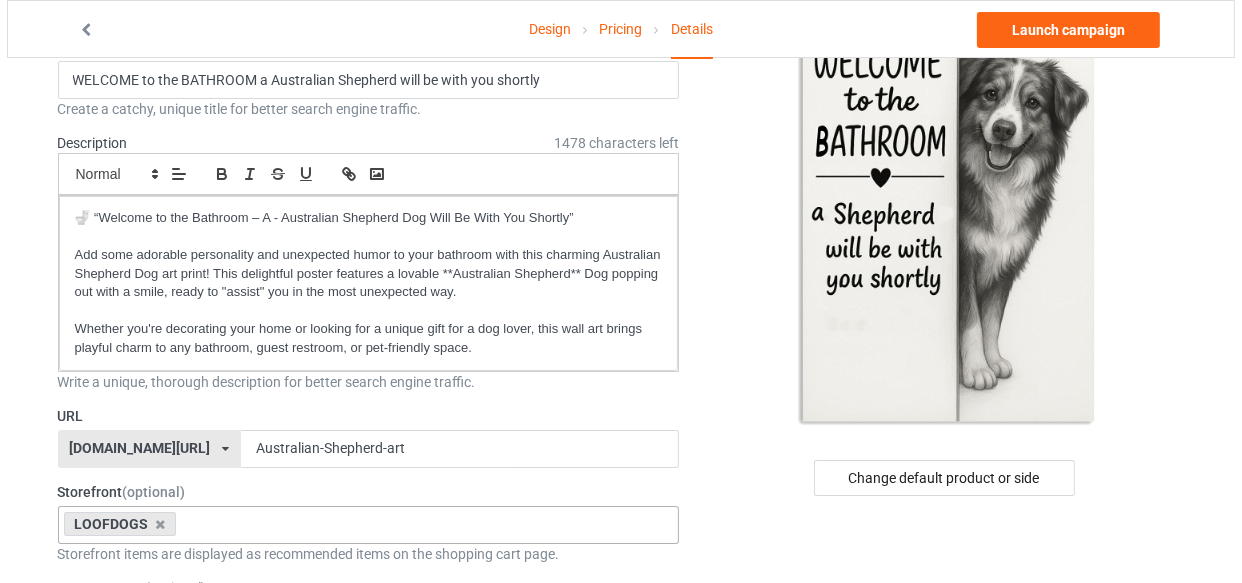 scroll, scrollTop: 0, scrollLeft: 0, axis: both 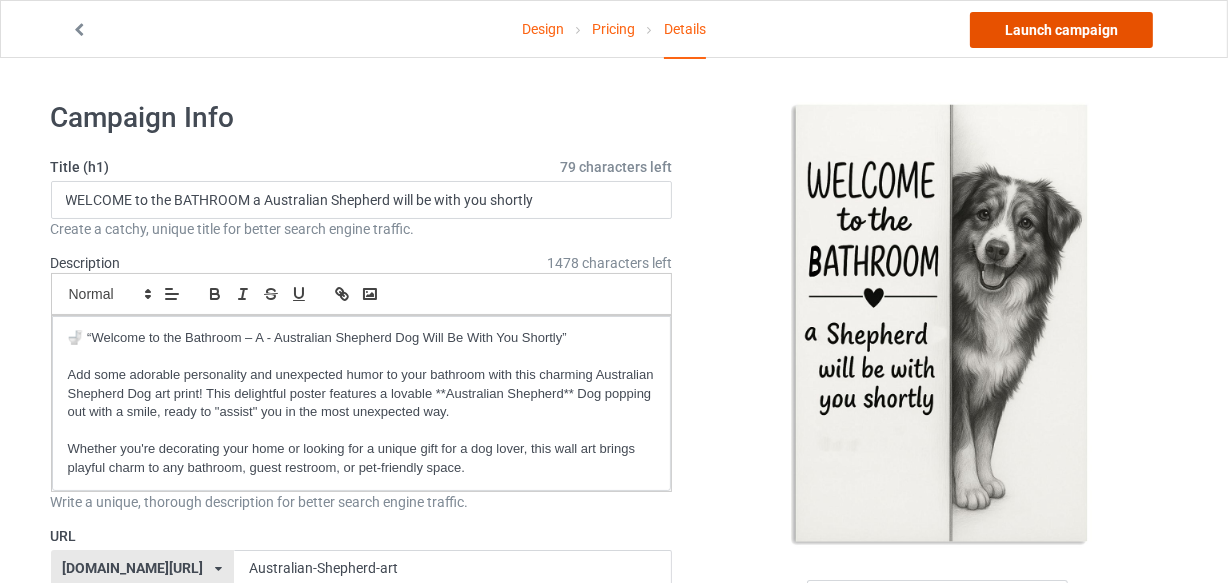click on "Launch campaign" at bounding box center [1061, 30] 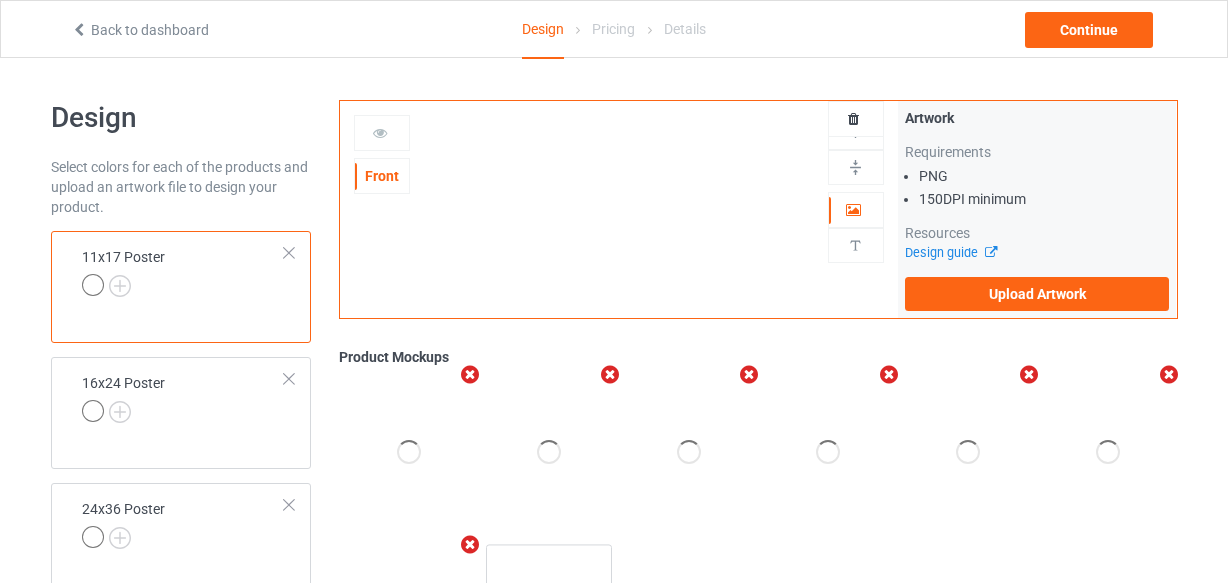 scroll, scrollTop: 0, scrollLeft: 0, axis: both 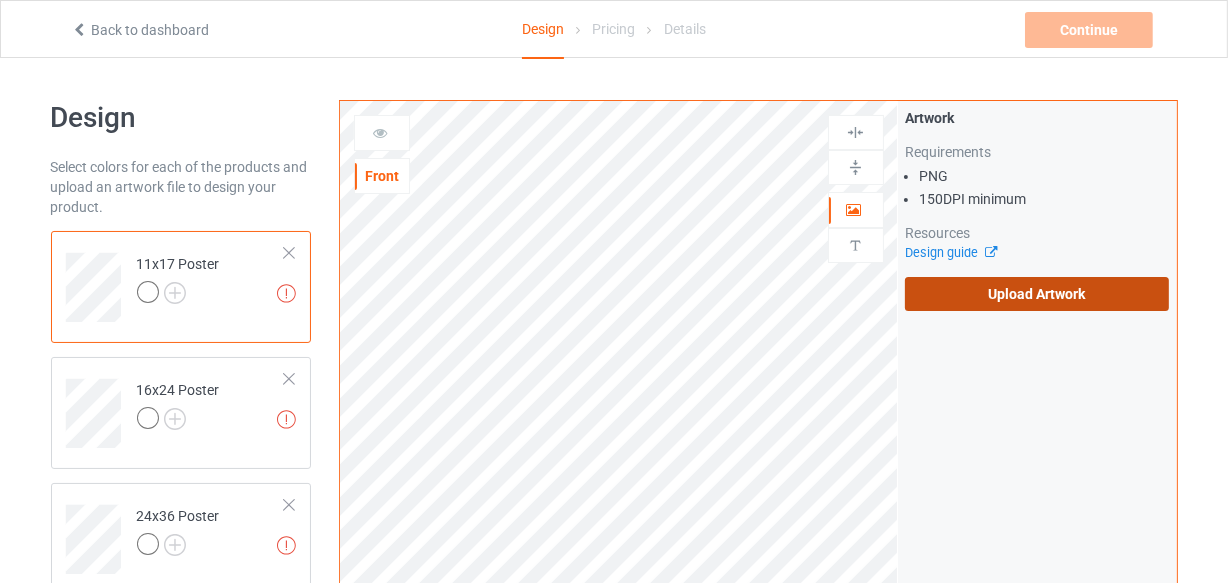 click on "Upload Artwork" at bounding box center [1037, 294] 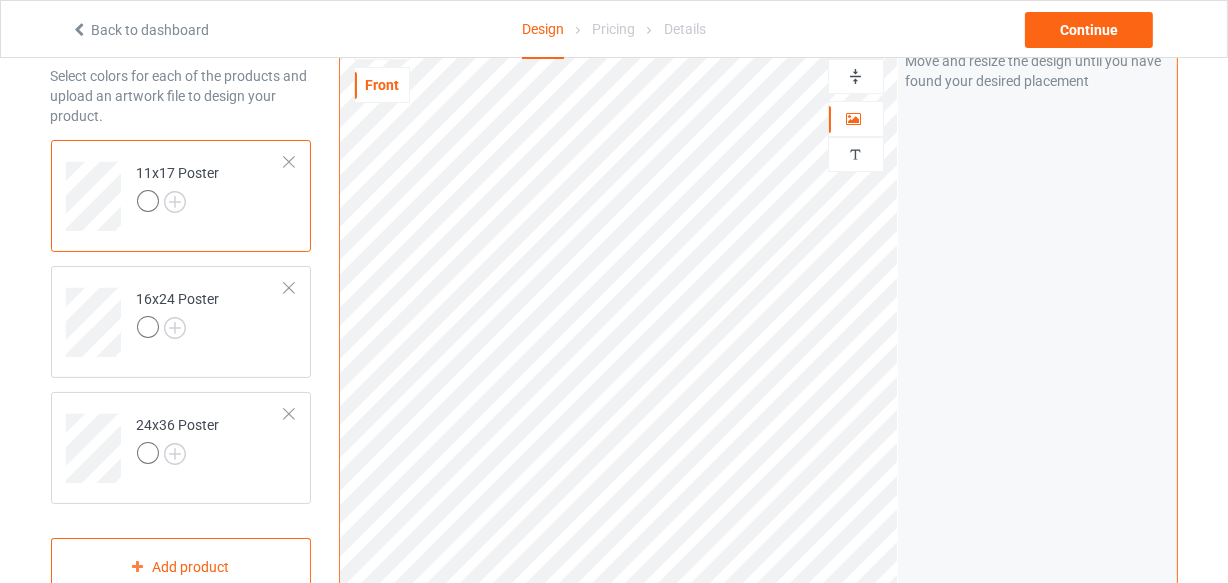 scroll, scrollTop: 0, scrollLeft: 0, axis: both 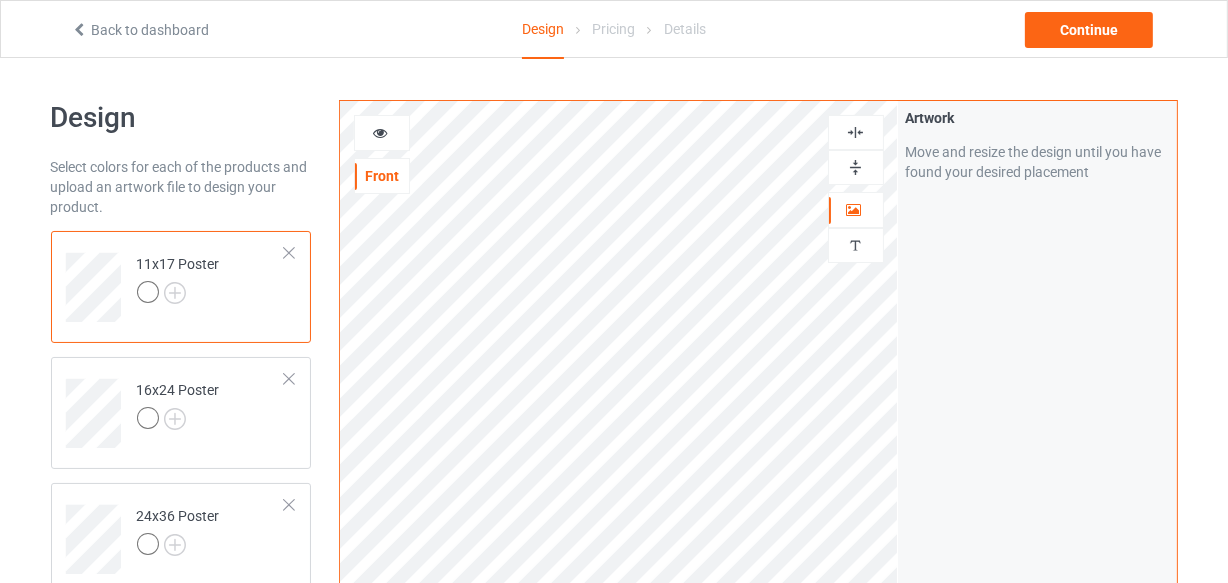click at bounding box center (855, 132) 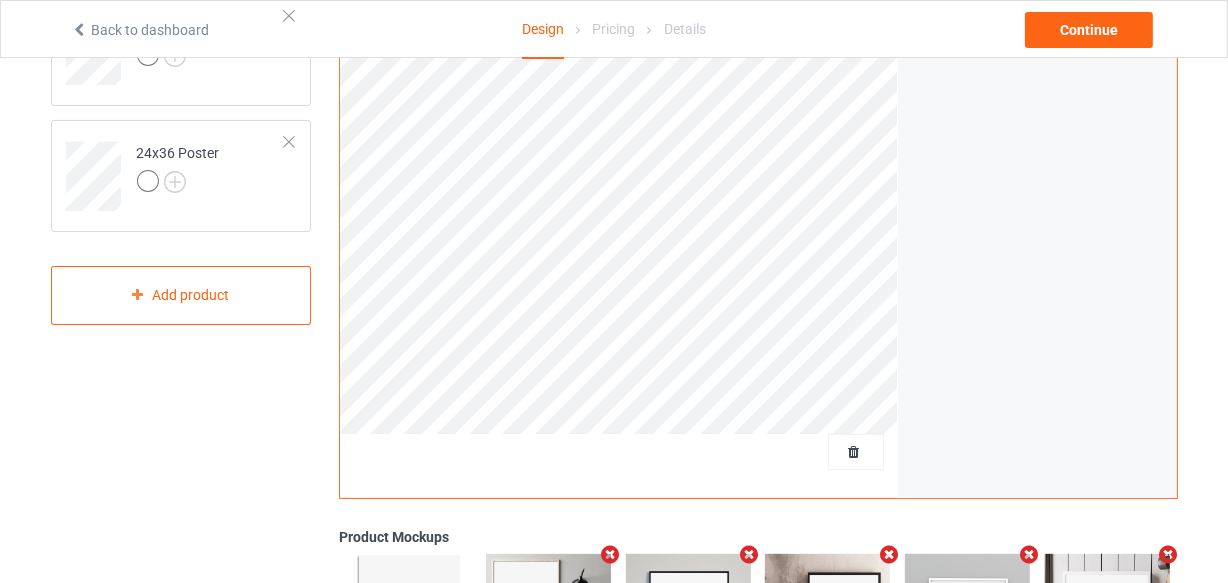 scroll, scrollTop: 0, scrollLeft: 0, axis: both 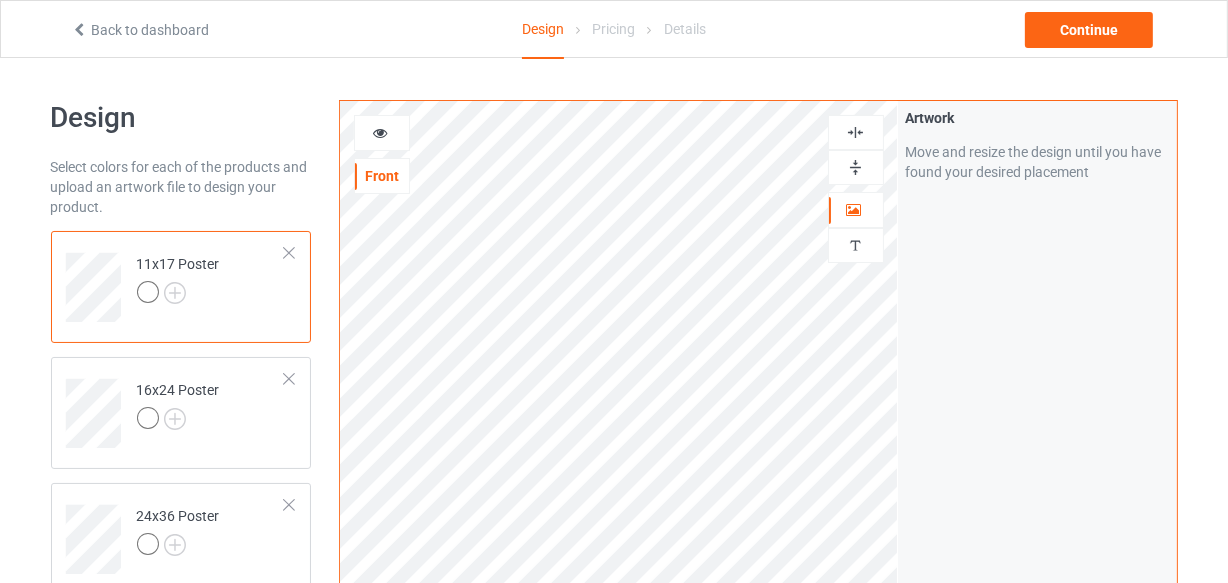 click at bounding box center (855, 132) 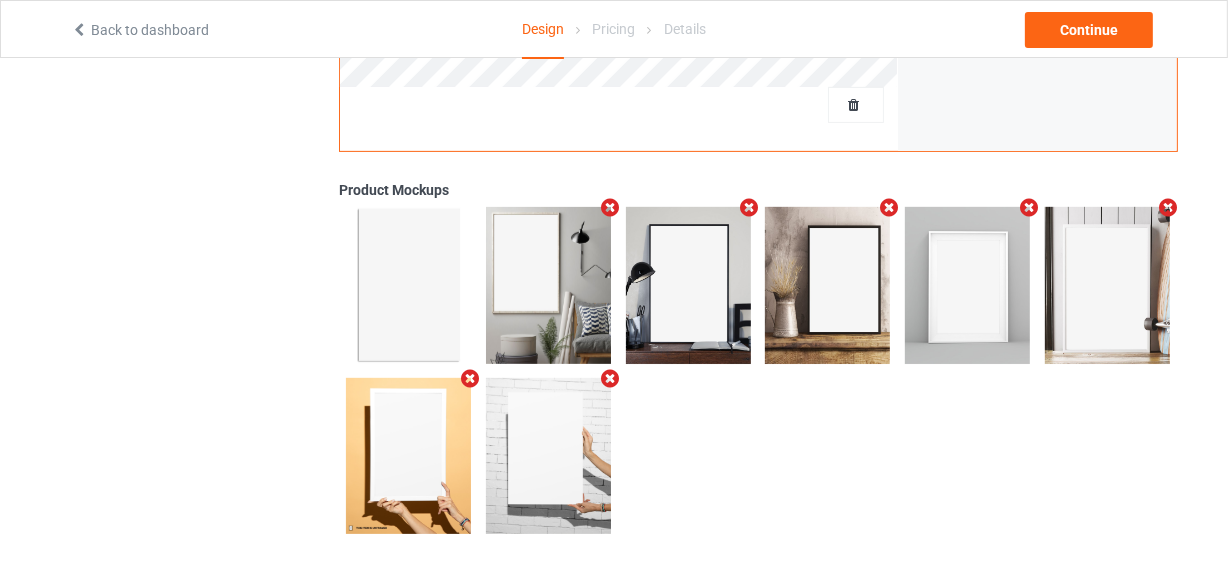 scroll, scrollTop: 164, scrollLeft: 0, axis: vertical 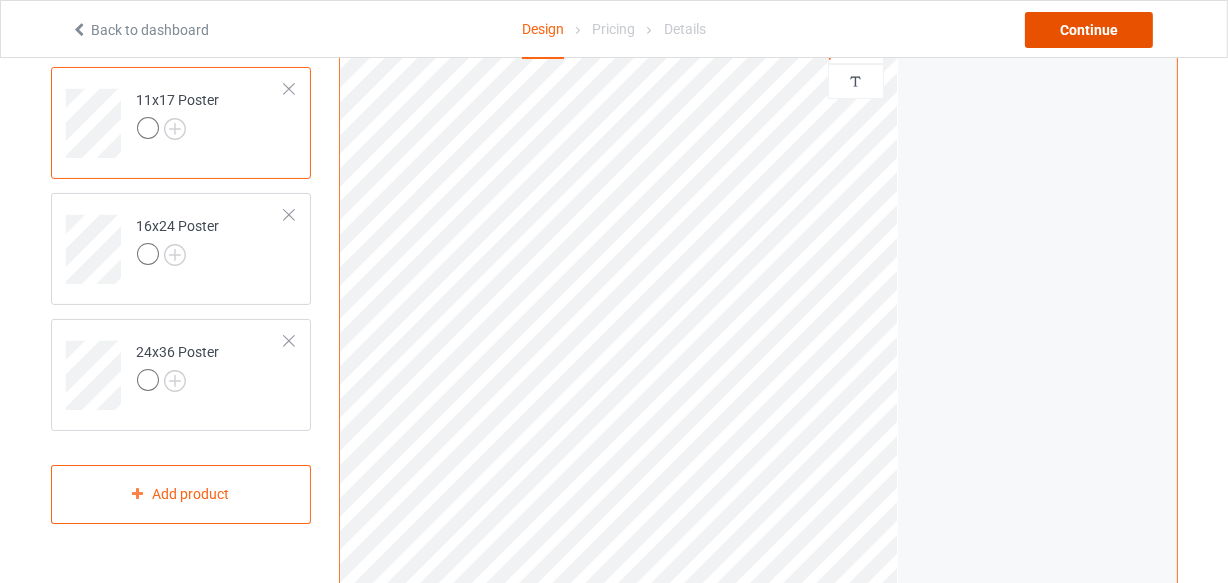 click on "Continue" at bounding box center [1089, 30] 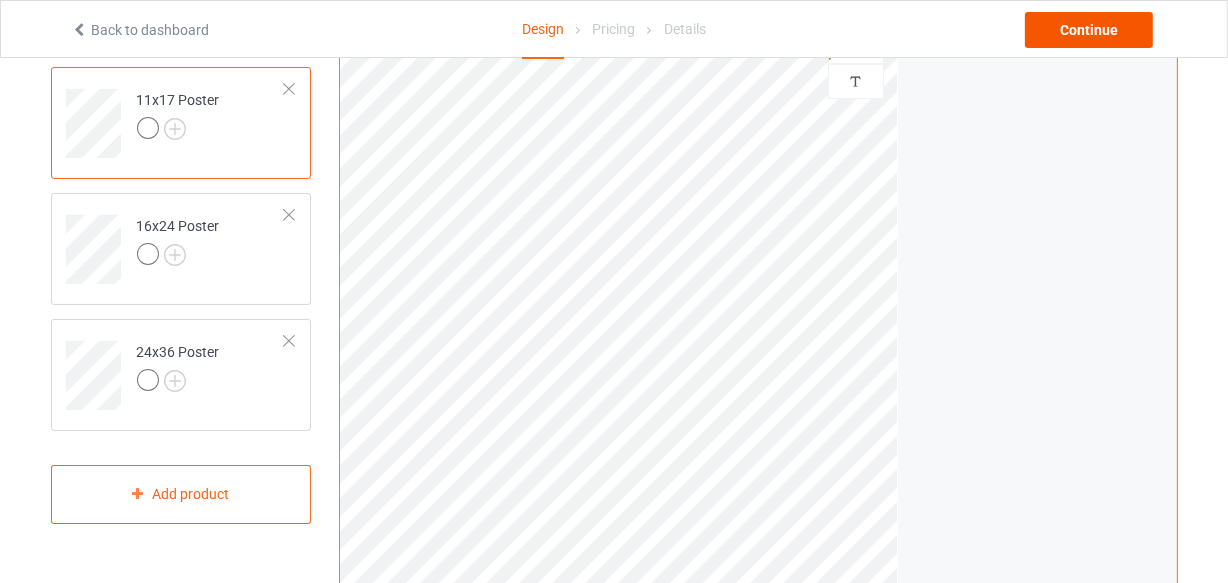 scroll, scrollTop: 0, scrollLeft: 0, axis: both 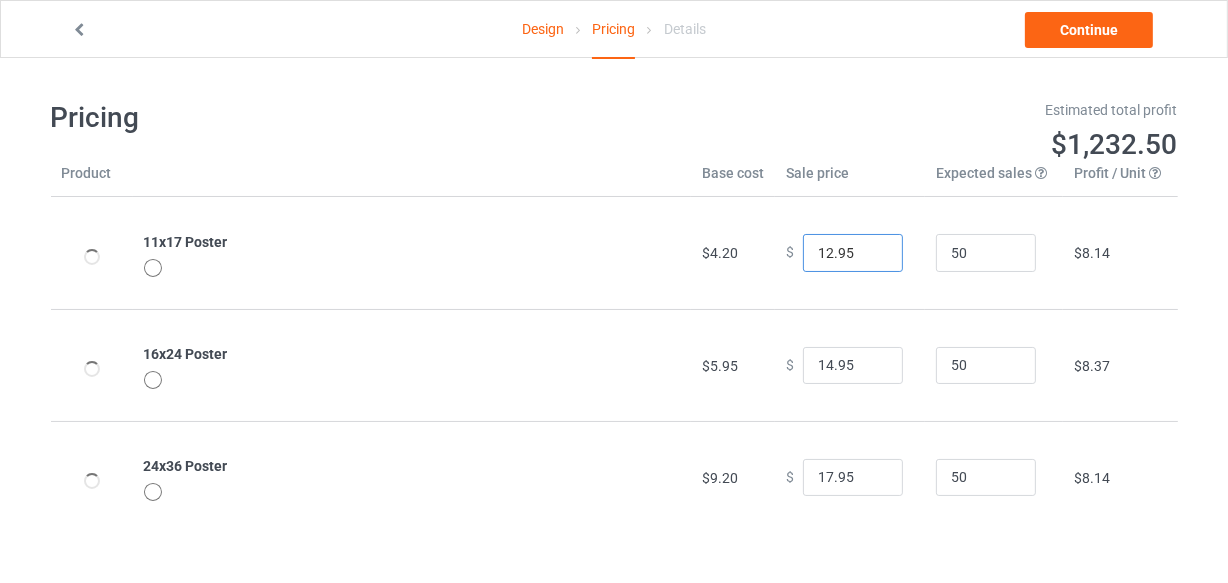 click on "12.95" at bounding box center [853, 253] 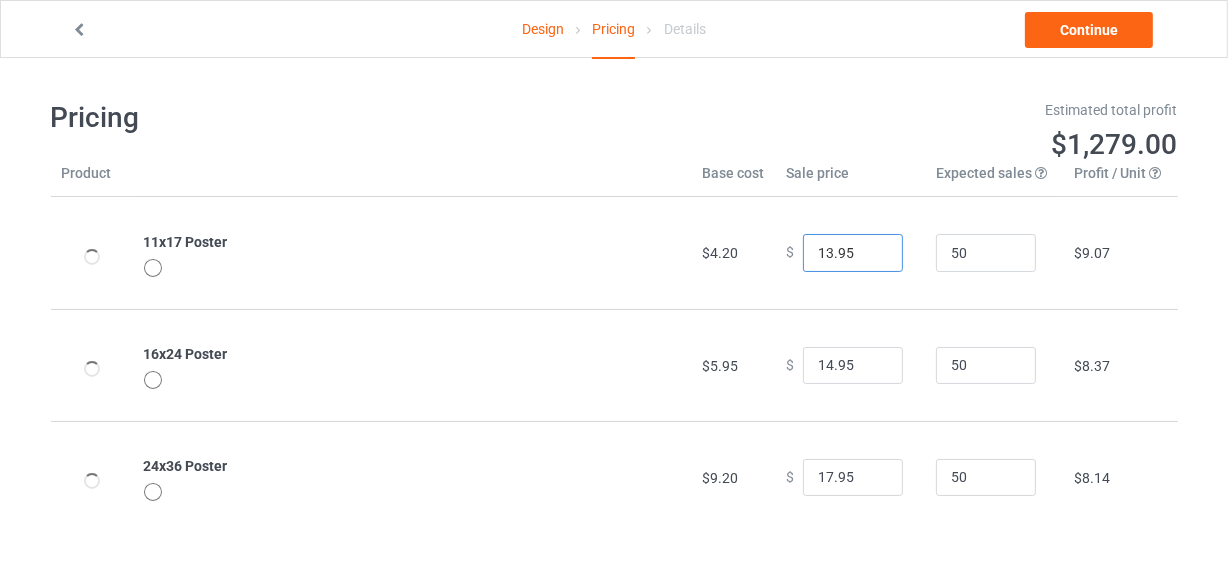 type on "13.95" 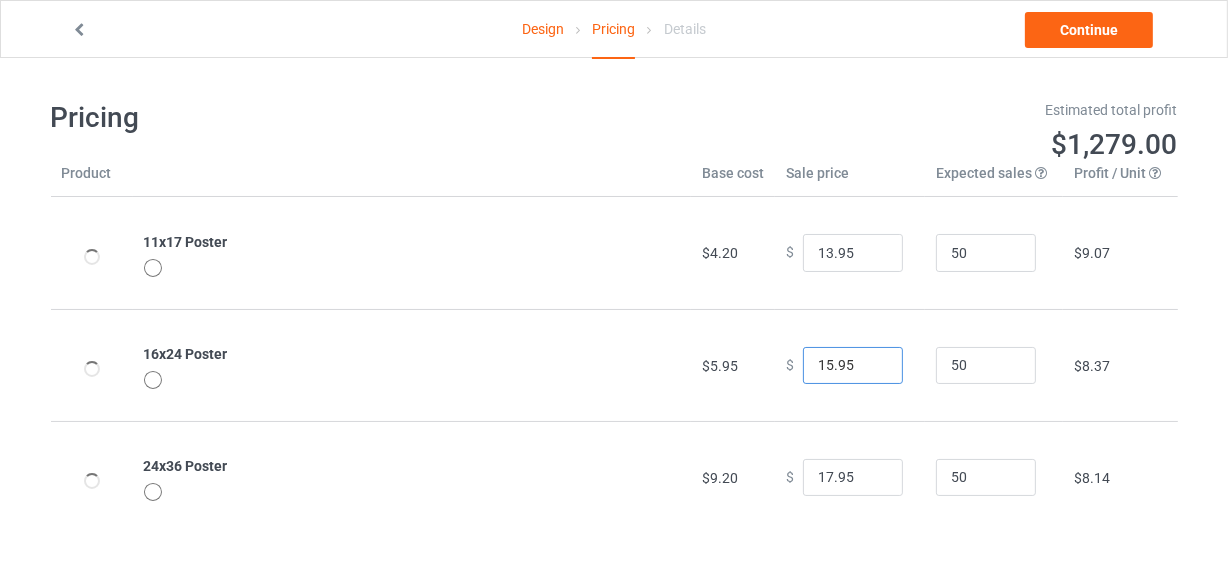 type on "15.95" 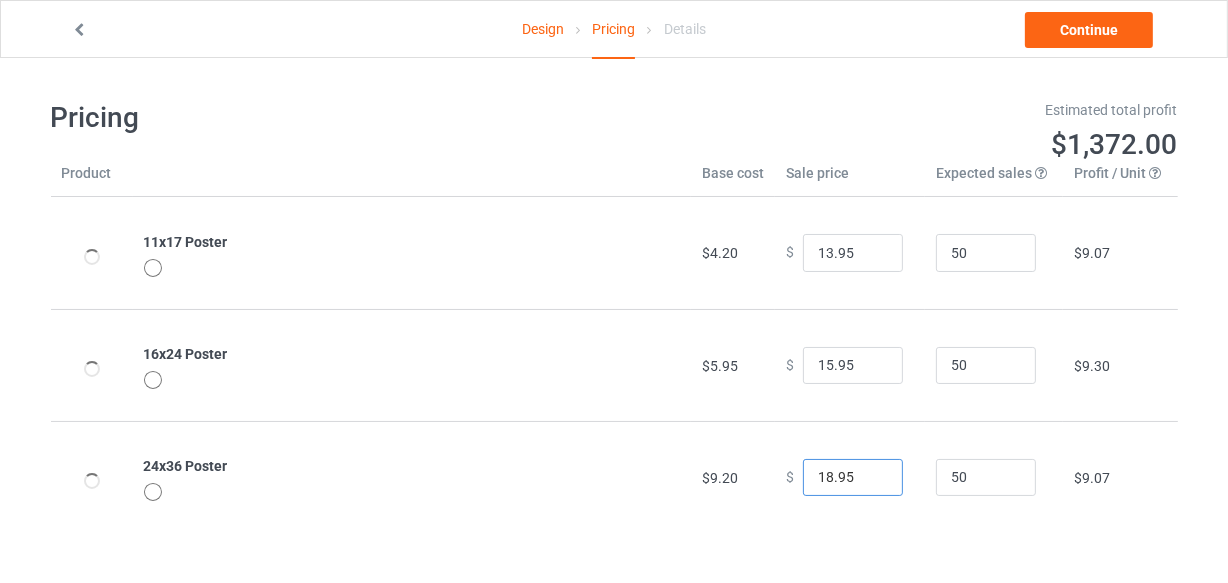 type on "18.95" 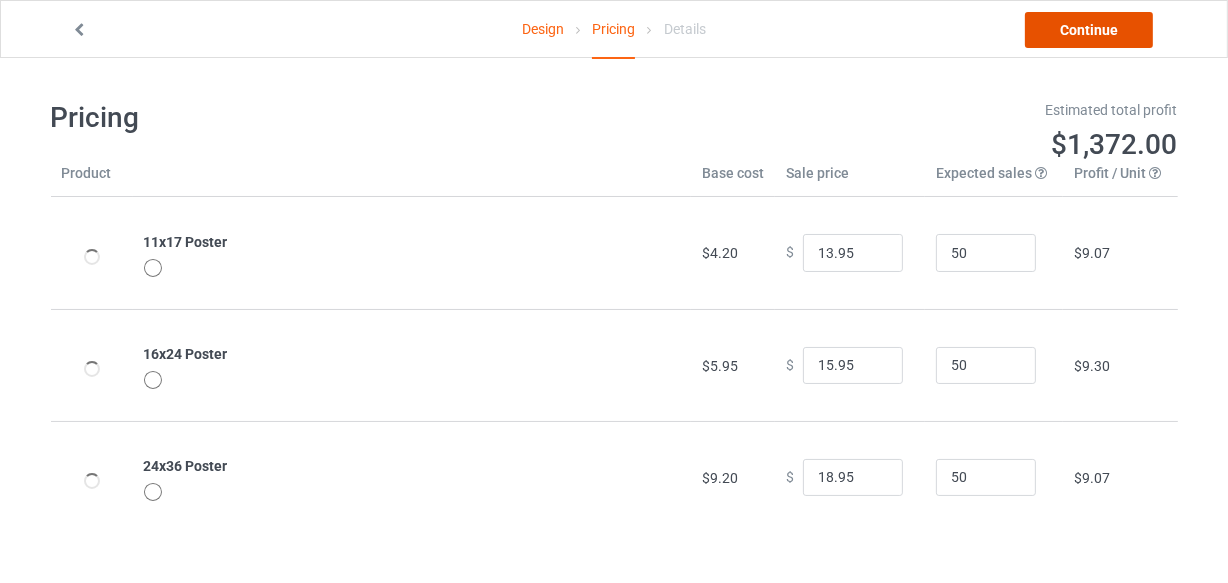 click on "Continue" at bounding box center (1089, 30) 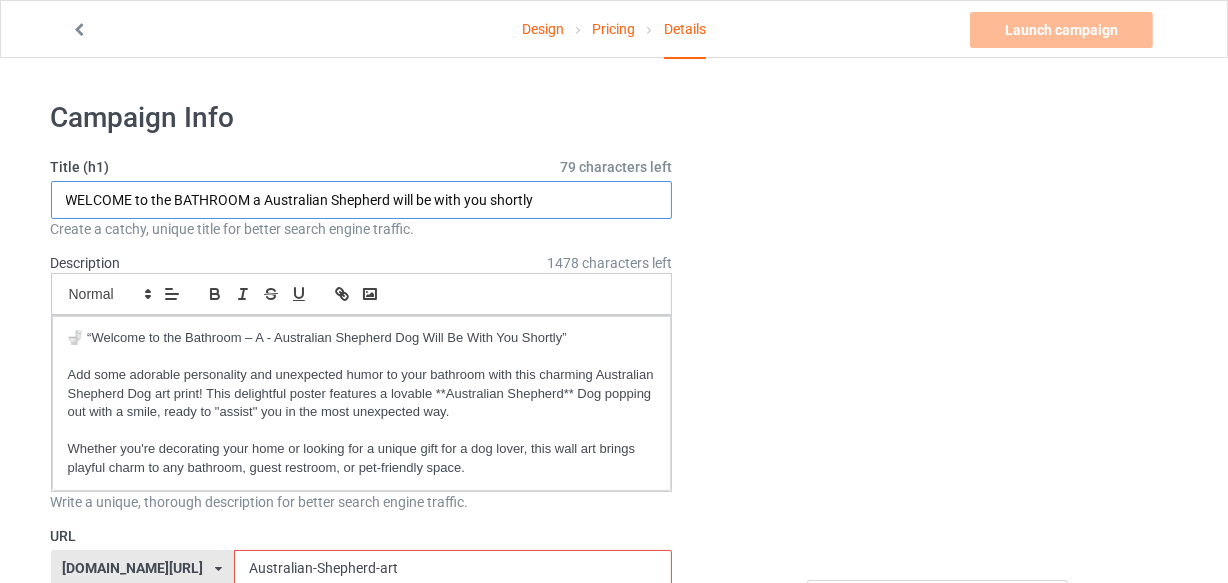 drag, startPoint x: 387, startPoint y: 200, endPoint x: 267, endPoint y: 201, distance: 120.004166 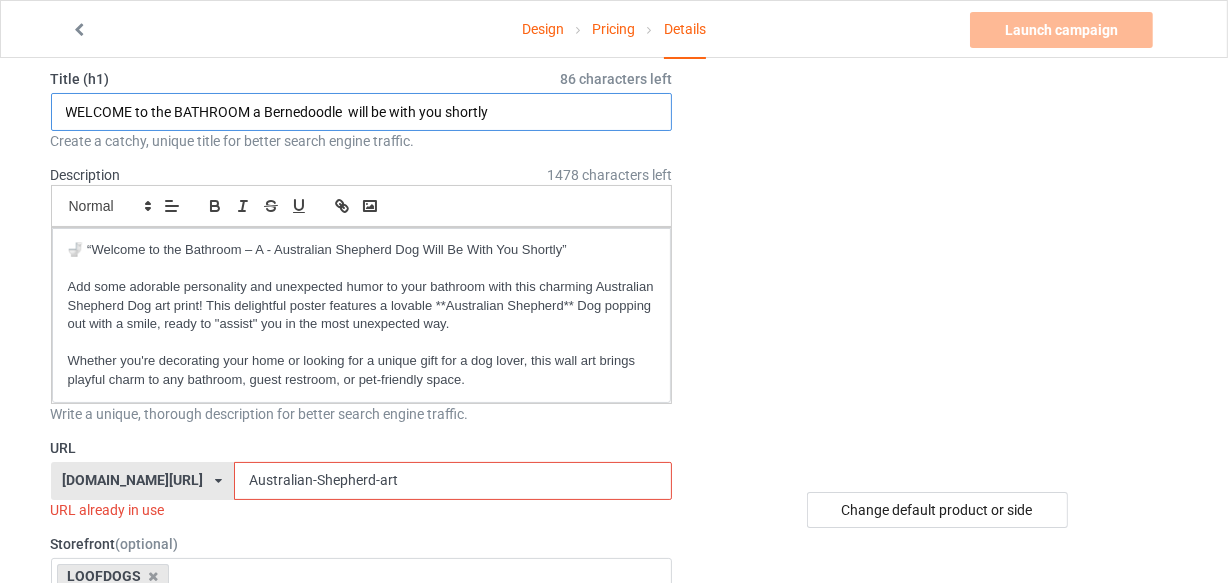 scroll, scrollTop: 90, scrollLeft: 0, axis: vertical 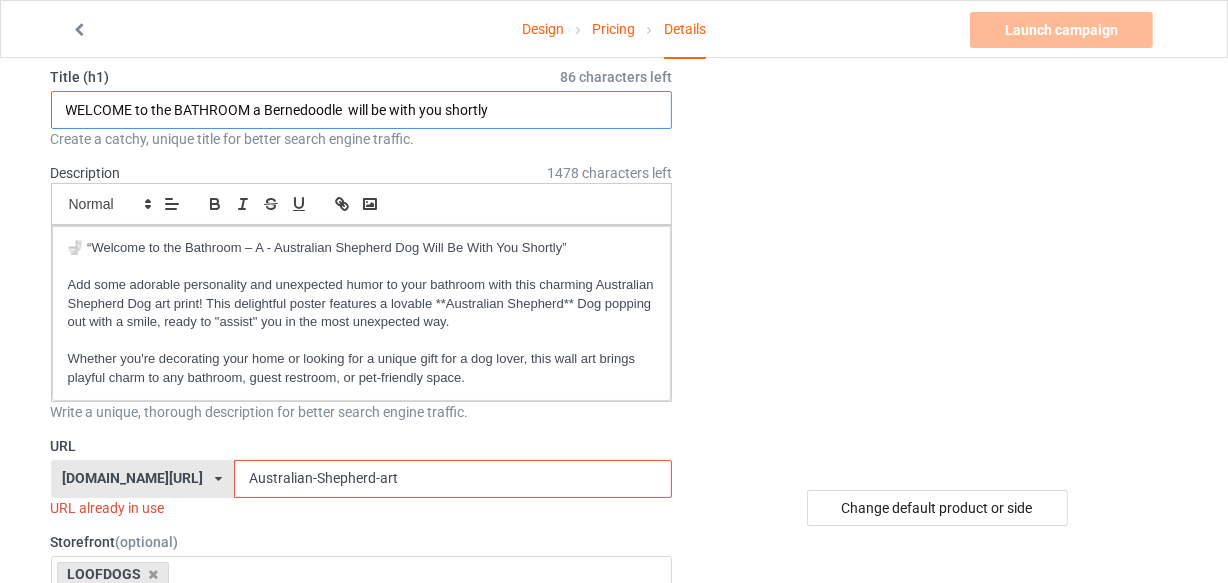 type on "WELCOME to the BATHROOM a Bernedoodle  will be with you shortly" 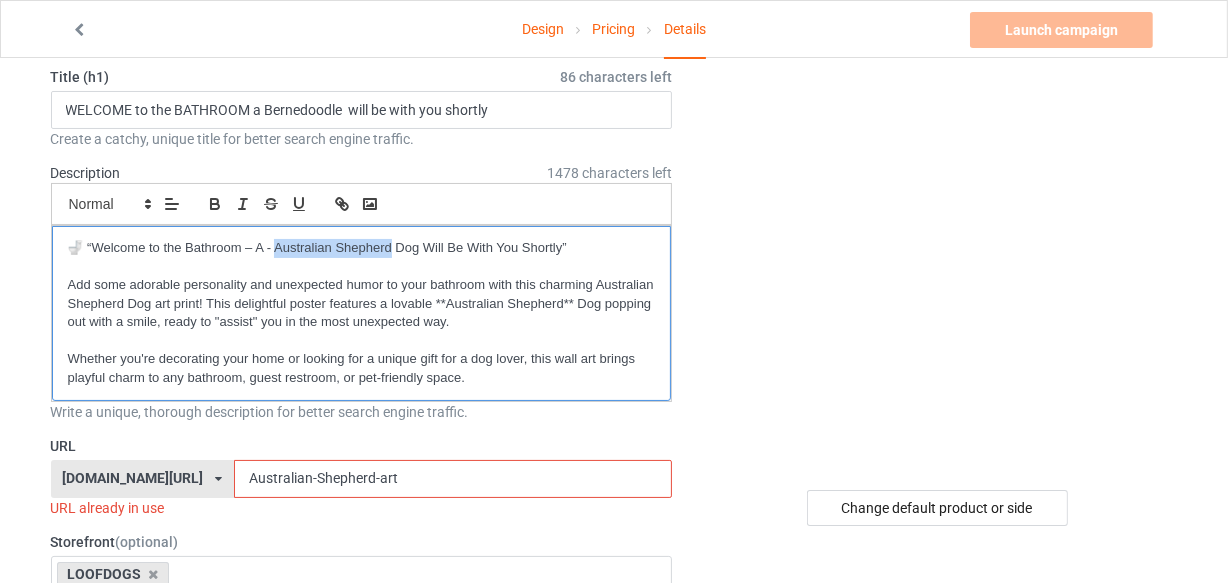 drag, startPoint x: 277, startPoint y: 243, endPoint x: 392, endPoint y: 243, distance: 115 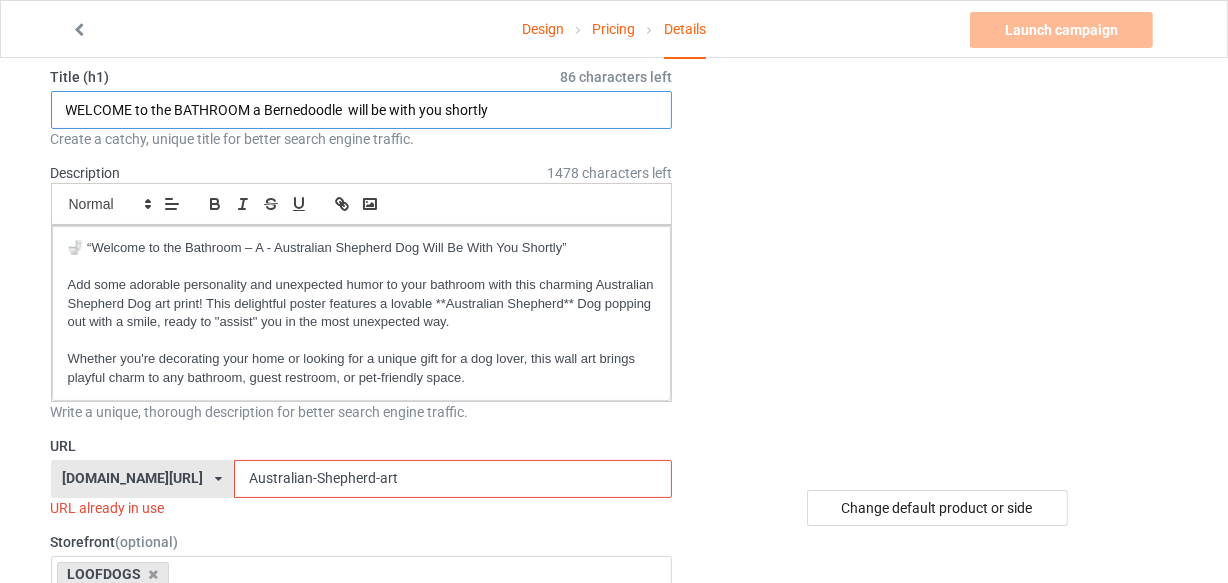 drag, startPoint x: 264, startPoint y: 107, endPoint x: 348, endPoint y: 107, distance: 84 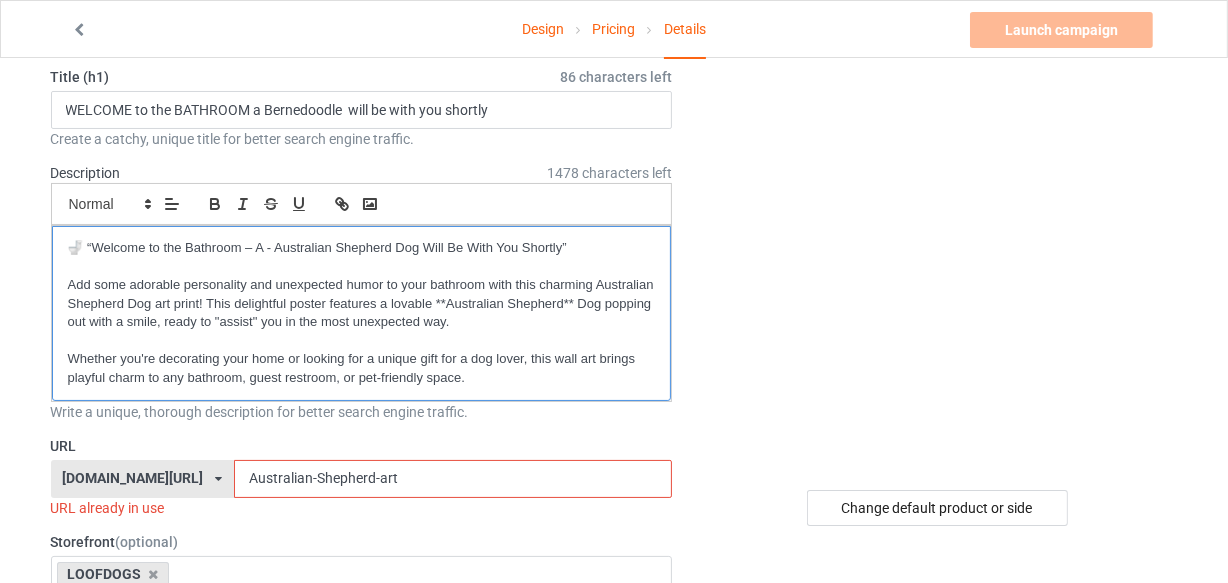click on "🚽 “Welcome to the Bathroom – A - Australian Shepherd Dog Will Be With You Shortly”" at bounding box center [362, 248] 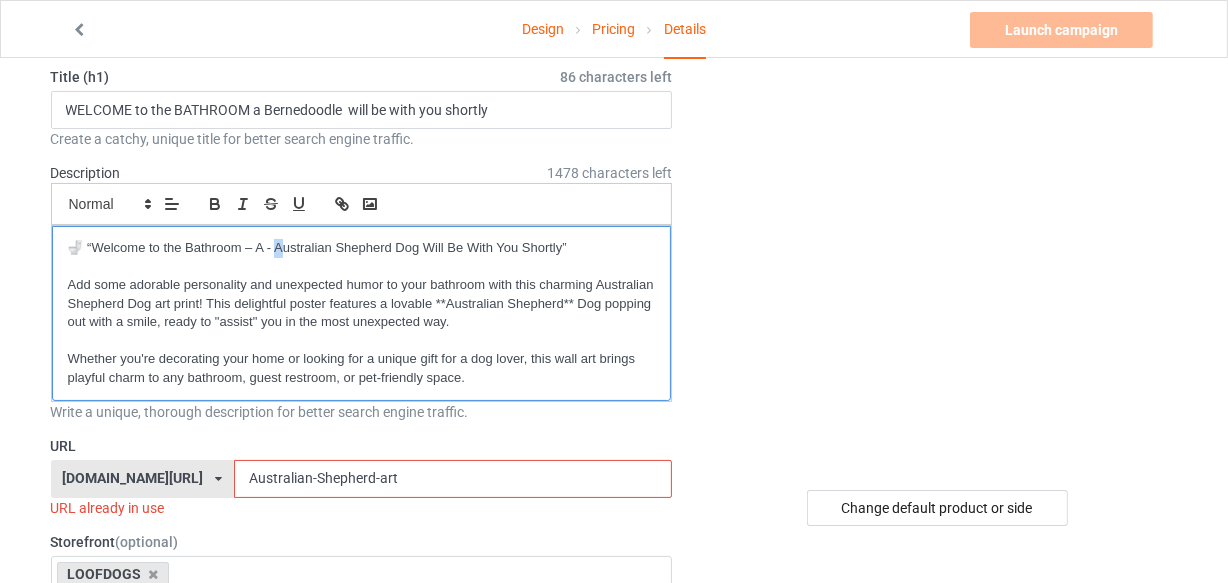 click on "🚽 “Welcome to the Bathroom – A - Australian Shepherd Dog Will Be With You Shortly”" at bounding box center (362, 248) 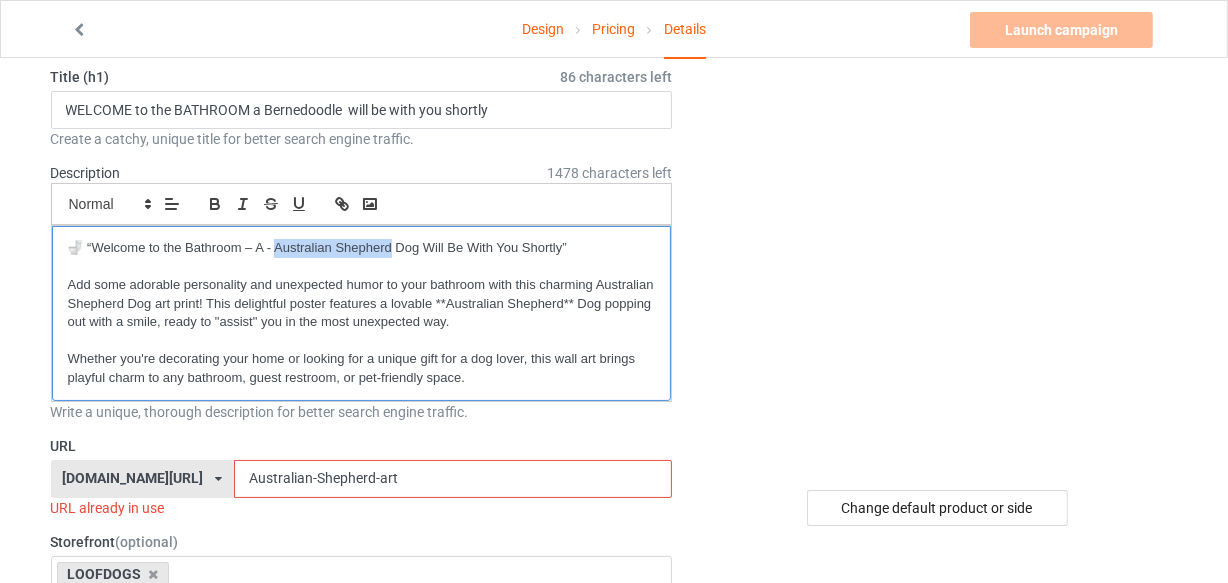 drag, startPoint x: 275, startPoint y: 241, endPoint x: 389, endPoint y: 247, distance: 114.15778 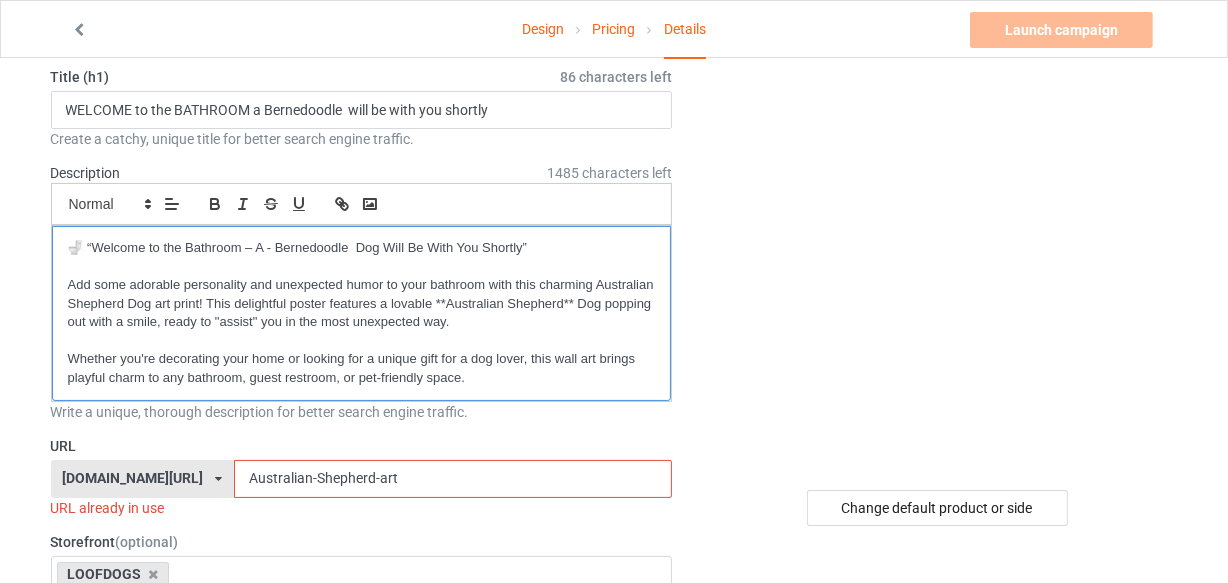 scroll, scrollTop: 0, scrollLeft: 0, axis: both 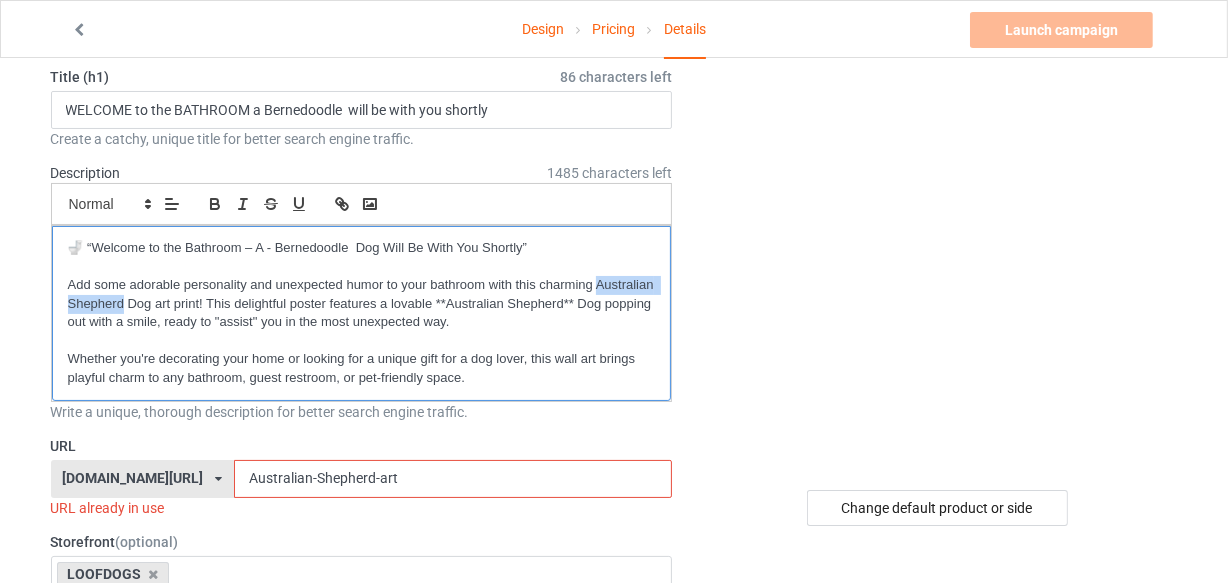 drag, startPoint x: 597, startPoint y: 280, endPoint x: 125, endPoint y: 304, distance: 472.60977 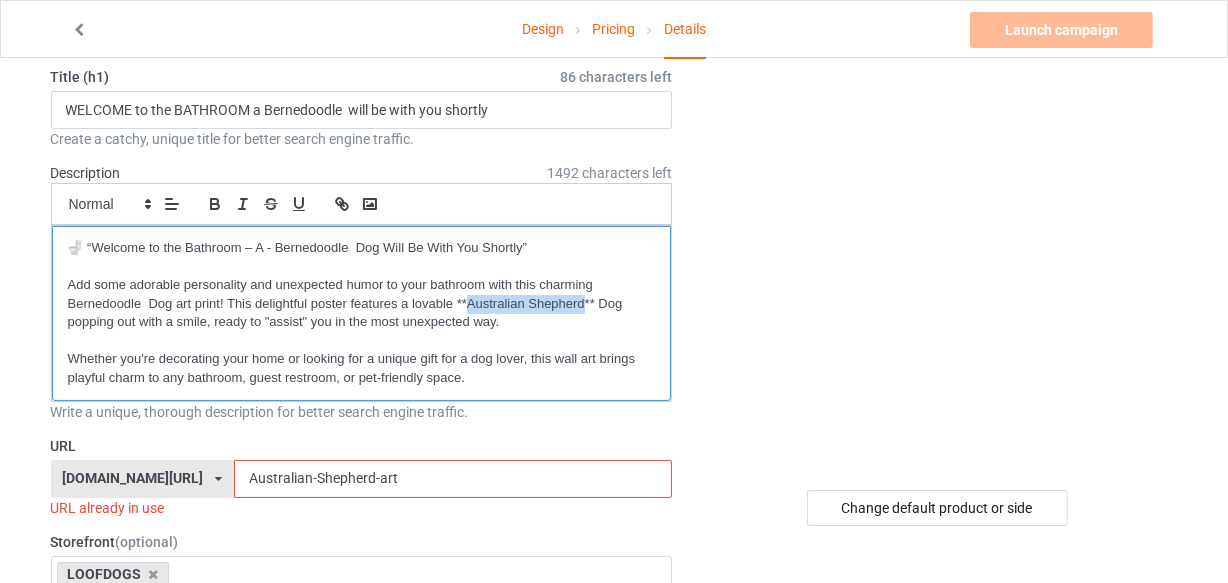 drag, startPoint x: 468, startPoint y: 297, endPoint x: 583, endPoint y: 299, distance: 115.01739 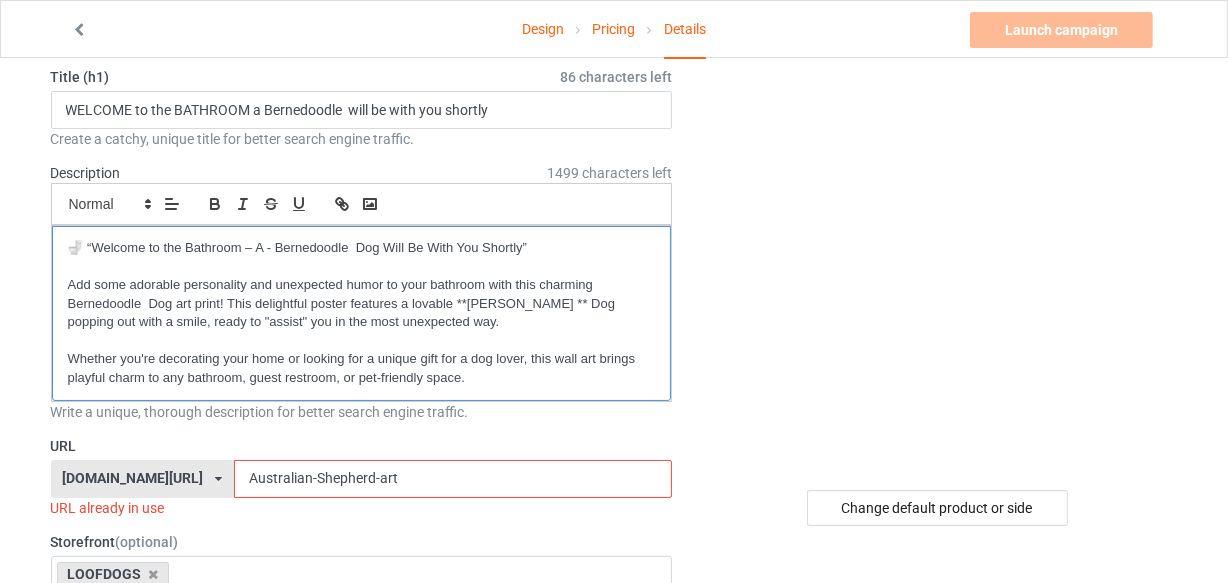 click on "Add some adorable personality and unexpected humor to your bathroom with this charming Bernedoodle  Dog art print! This delightful poster features a lovable **[PERSON_NAME] ** Dog popping out with a smile, ready to "assist" you in the most unexpected way." at bounding box center [362, 304] 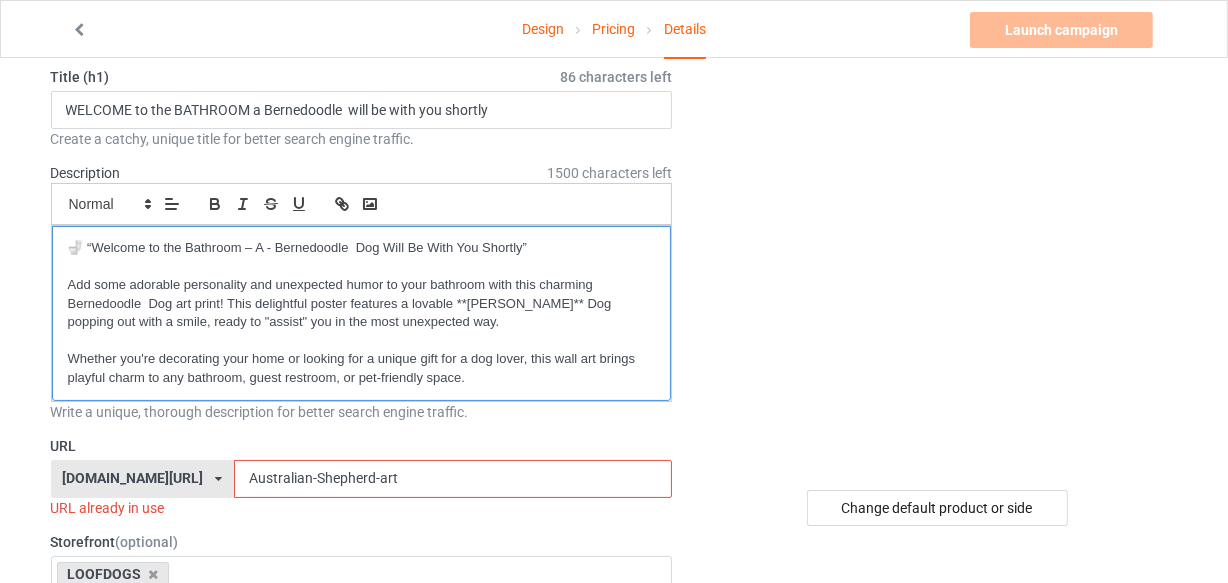 click on "Add some adorable personality and unexpected humor to your bathroom with this charming Bernedoodle  Dog art print! This delightful poster features a lovable **[PERSON_NAME]** Dog popping out with a smile, ready to "assist" you in the most unexpected way." at bounding box center [362, 304] 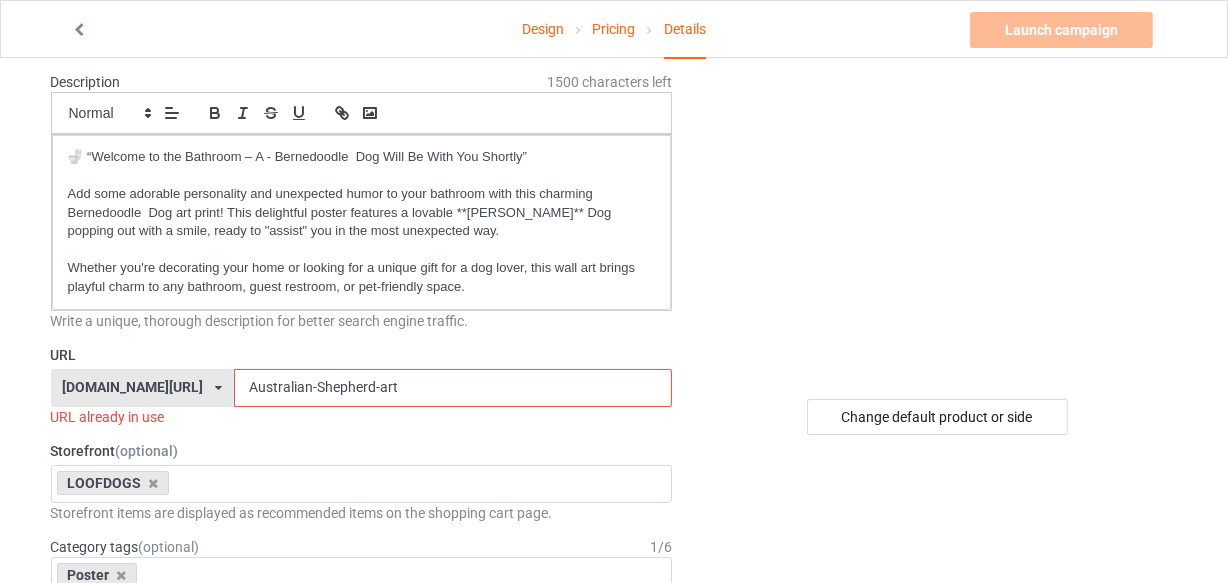 drag, startPoint x: 325, startPoint y: 380, endPoint x: 78, endPoint y: 386, distance: 247.07286 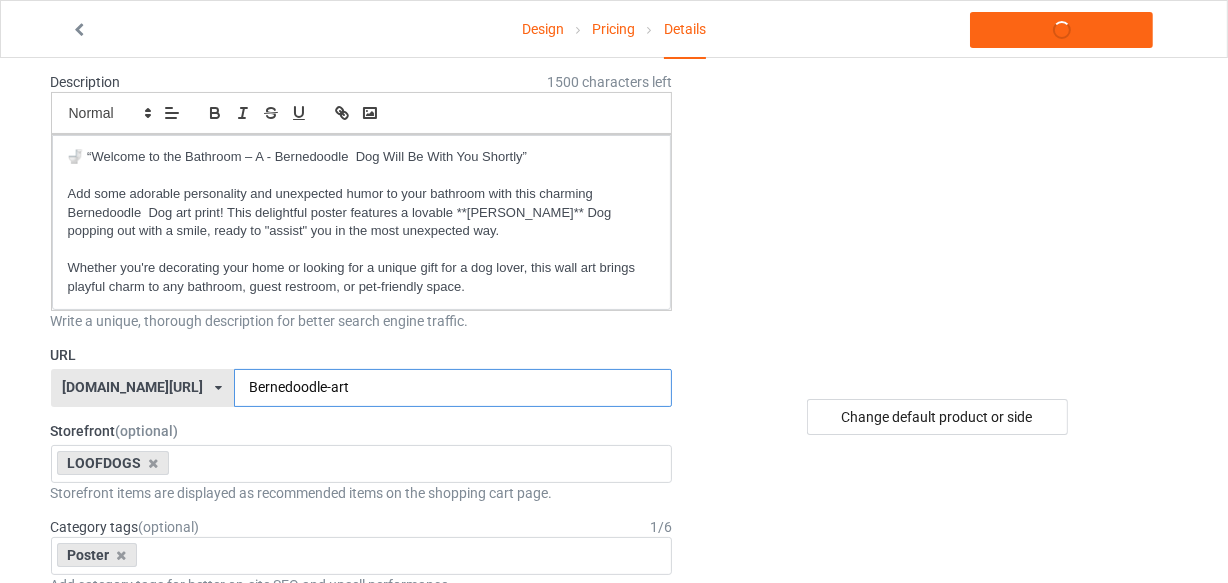 click on "Bernedoodle-art" at bounding box center (453, 388) 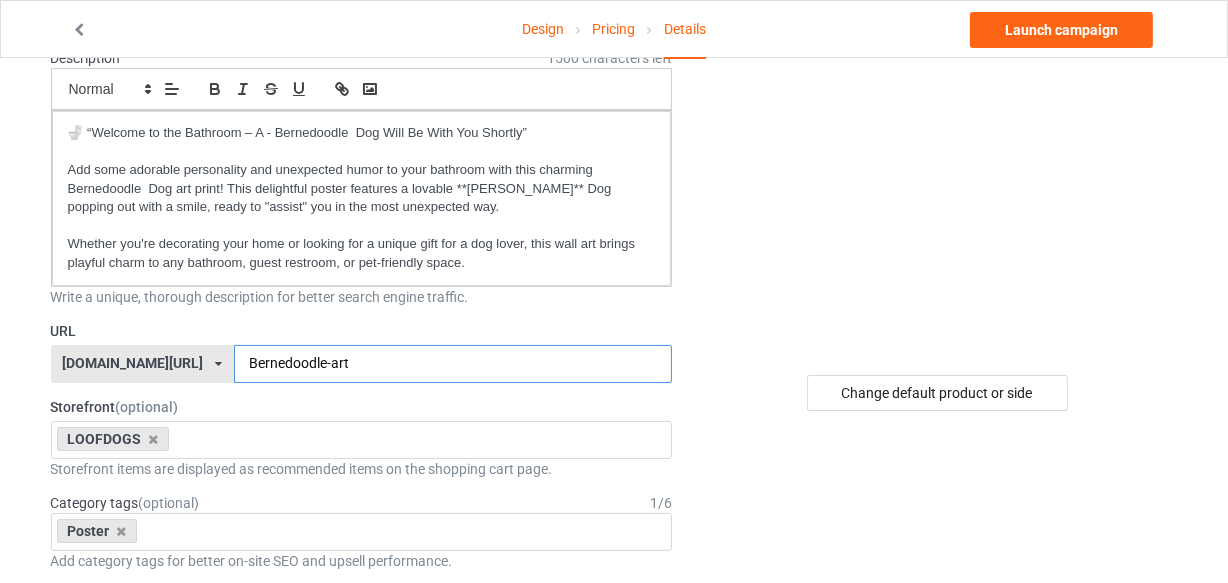 scroll, scrollTop: 90, scrollLeft: 0, axis: vertical 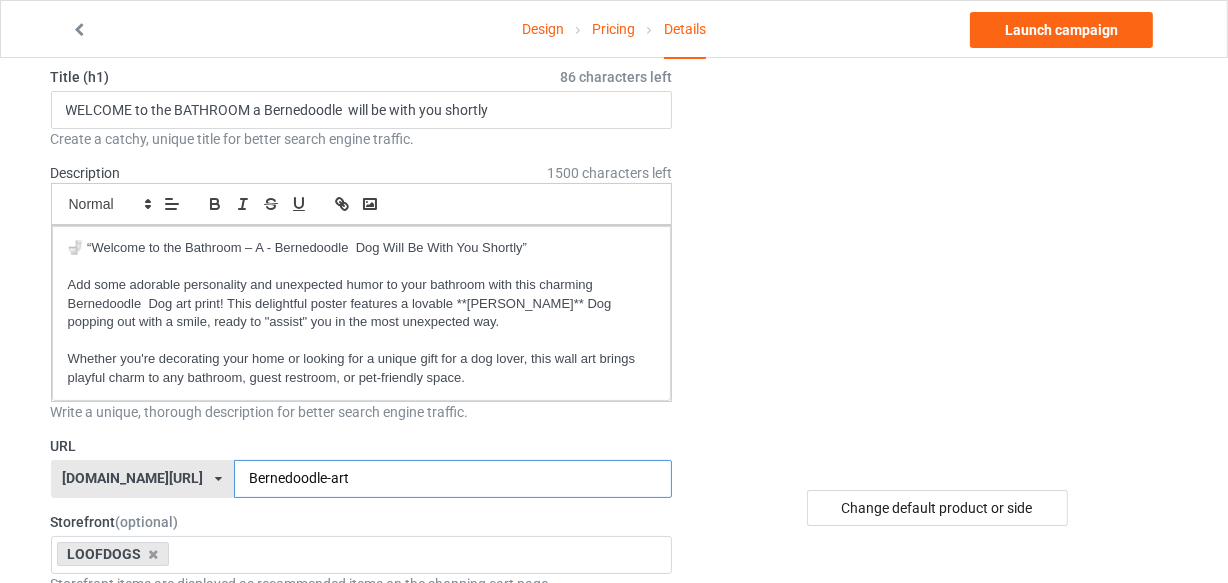 type on "Bernedoodle-art" 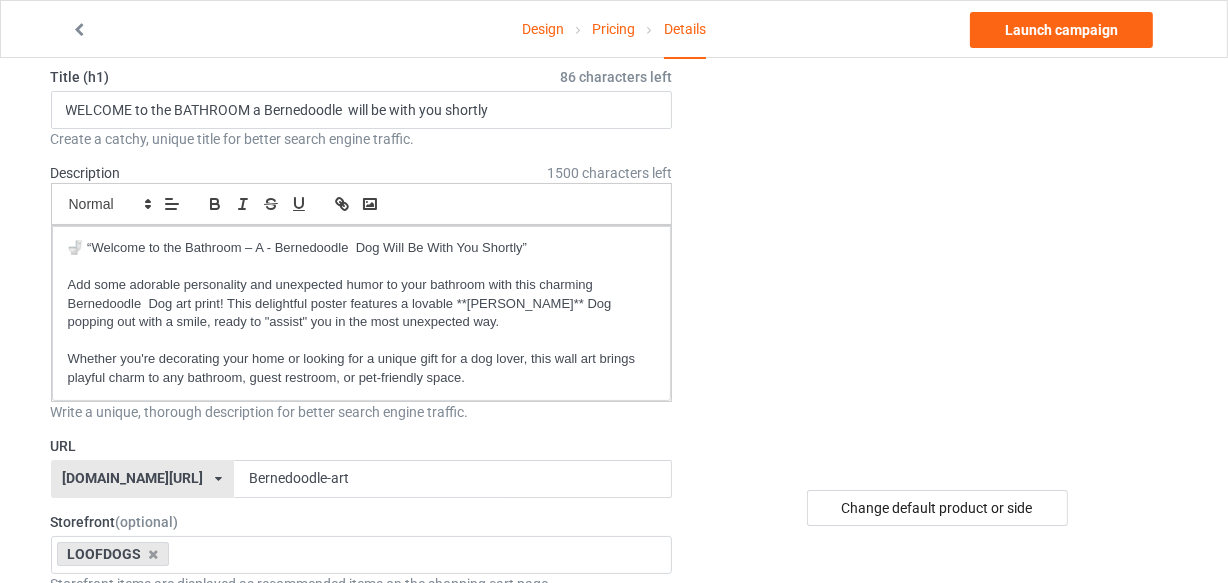 click on "Design Pricing Details Launch campaign" at bounding box center [614, 29] 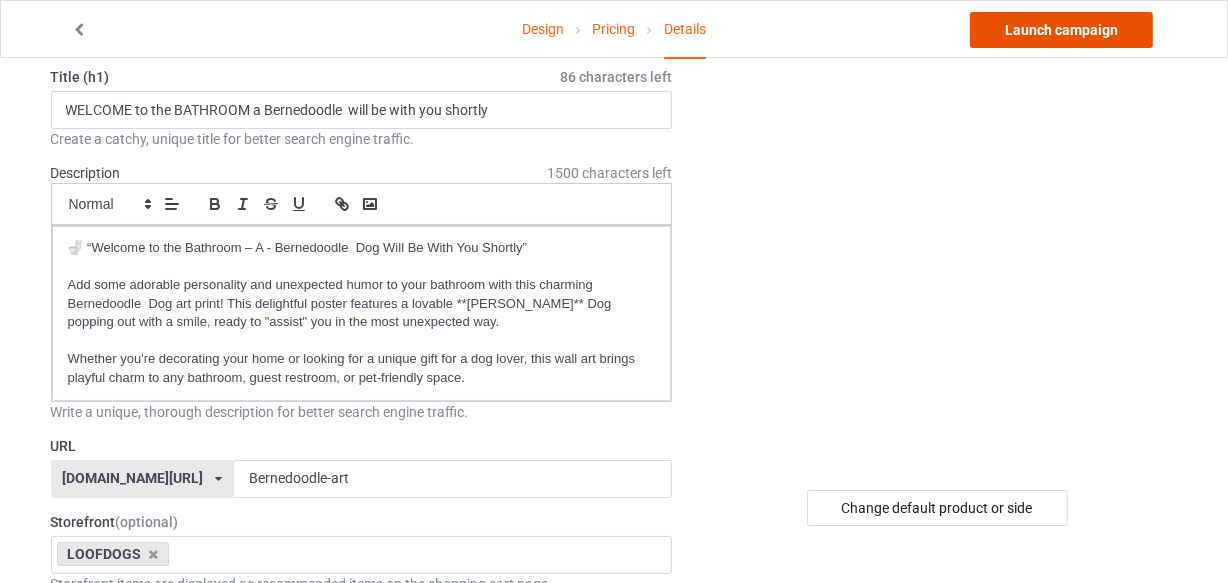 click on "Launch campaign" at bounding box center [1061, 30] 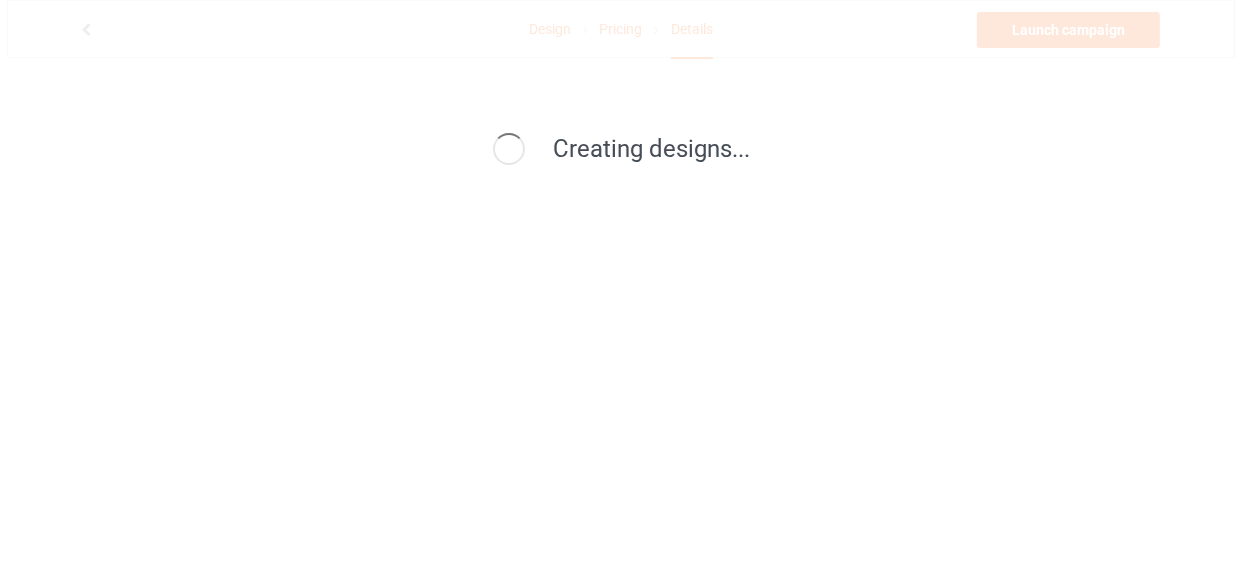 scroll, scrollTop: 0, scrollLeft: 0, axis: both 